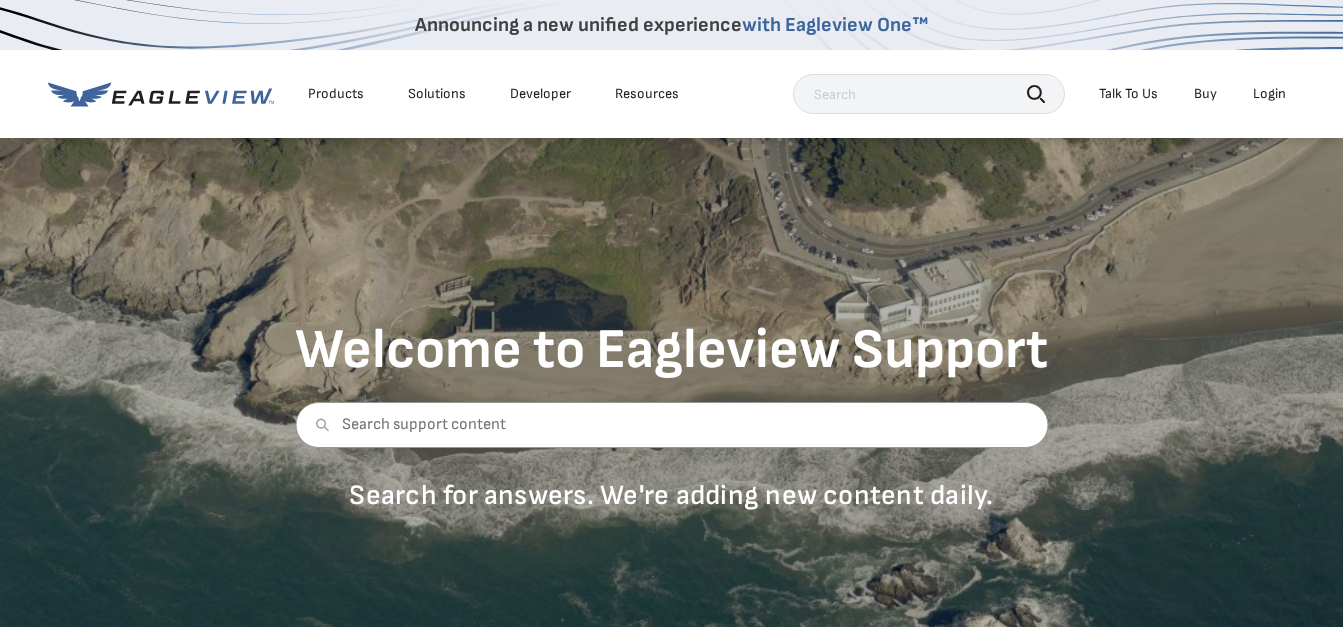 scroll, scrollTop: 0, scrollLeft: 0, axis: both 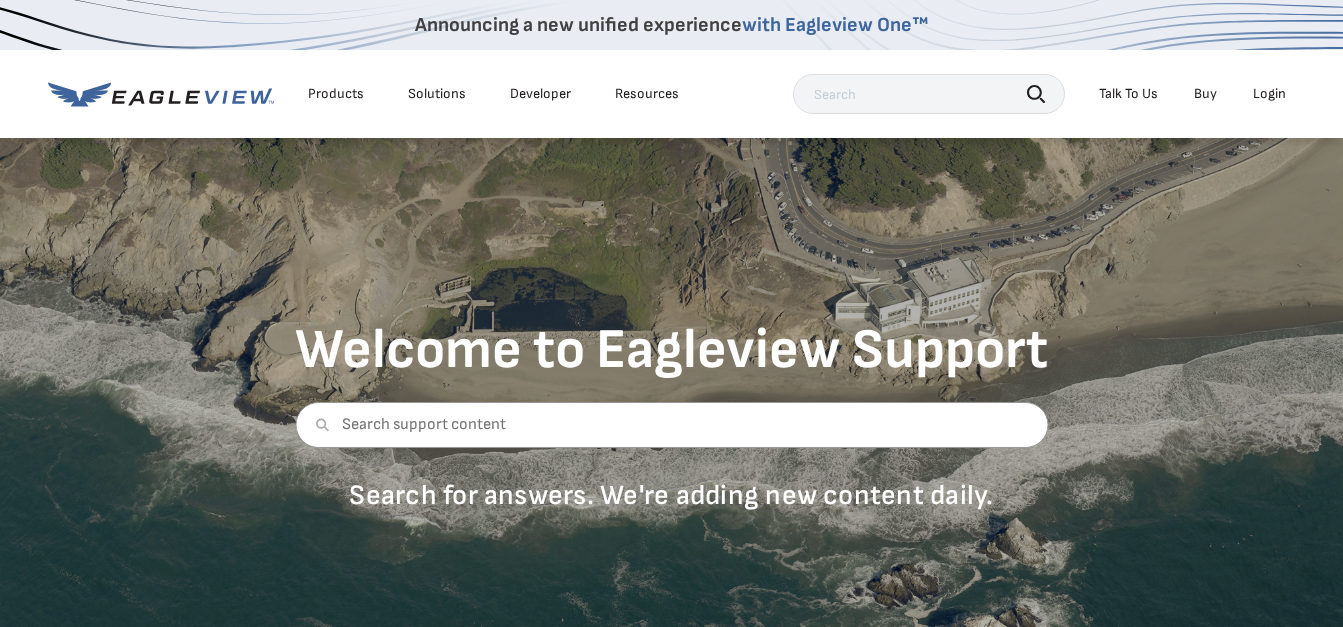click on "Login" at bounding box center [1269, 94] 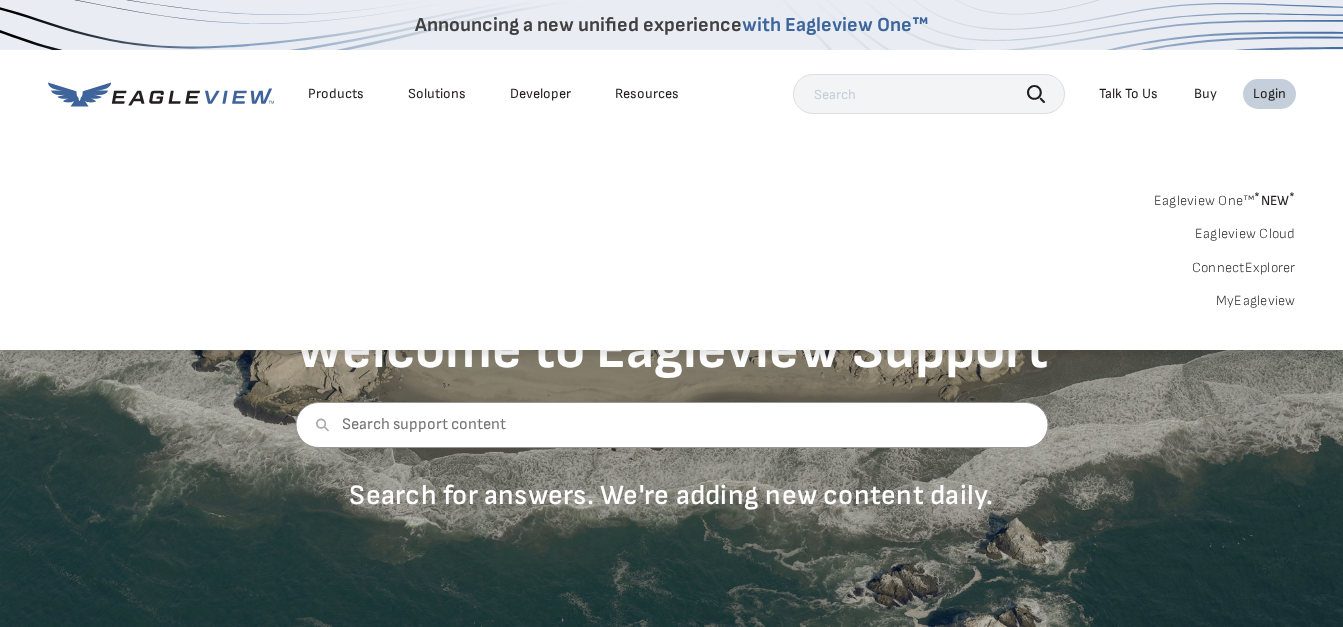 click on "MyEagleview" at bounding box center (1256, 301) 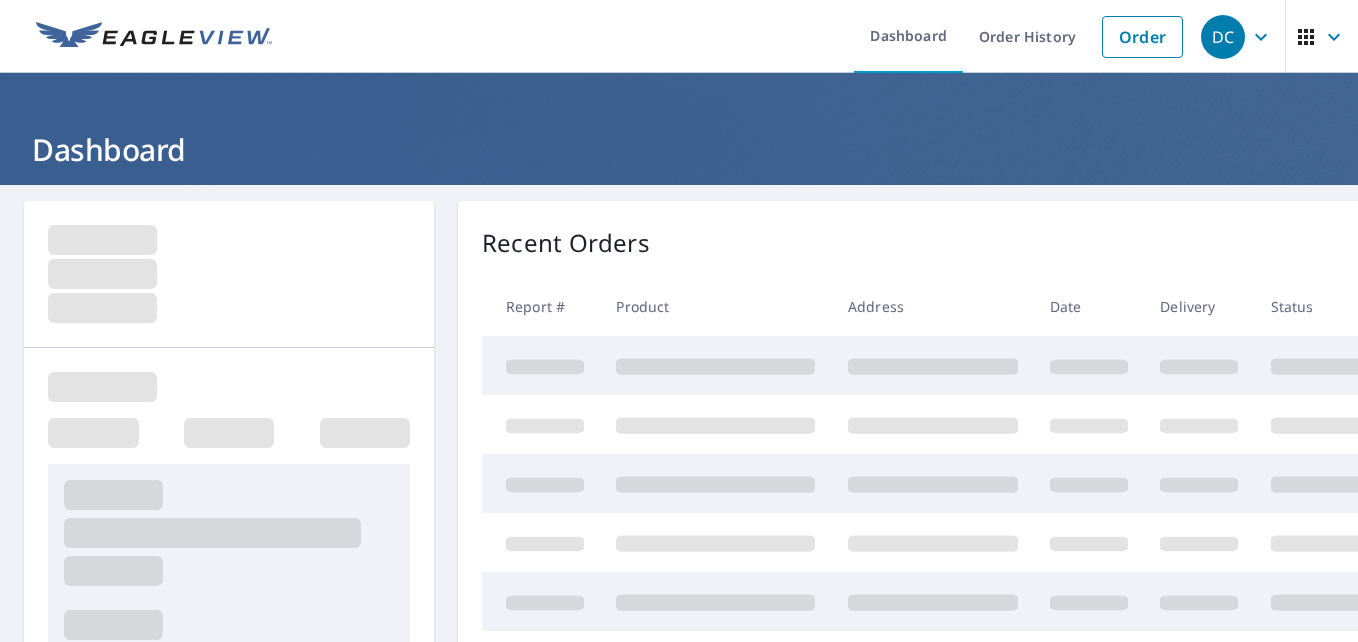 scroll, scrollTop: 0, scrollLeft: 0, axis: both 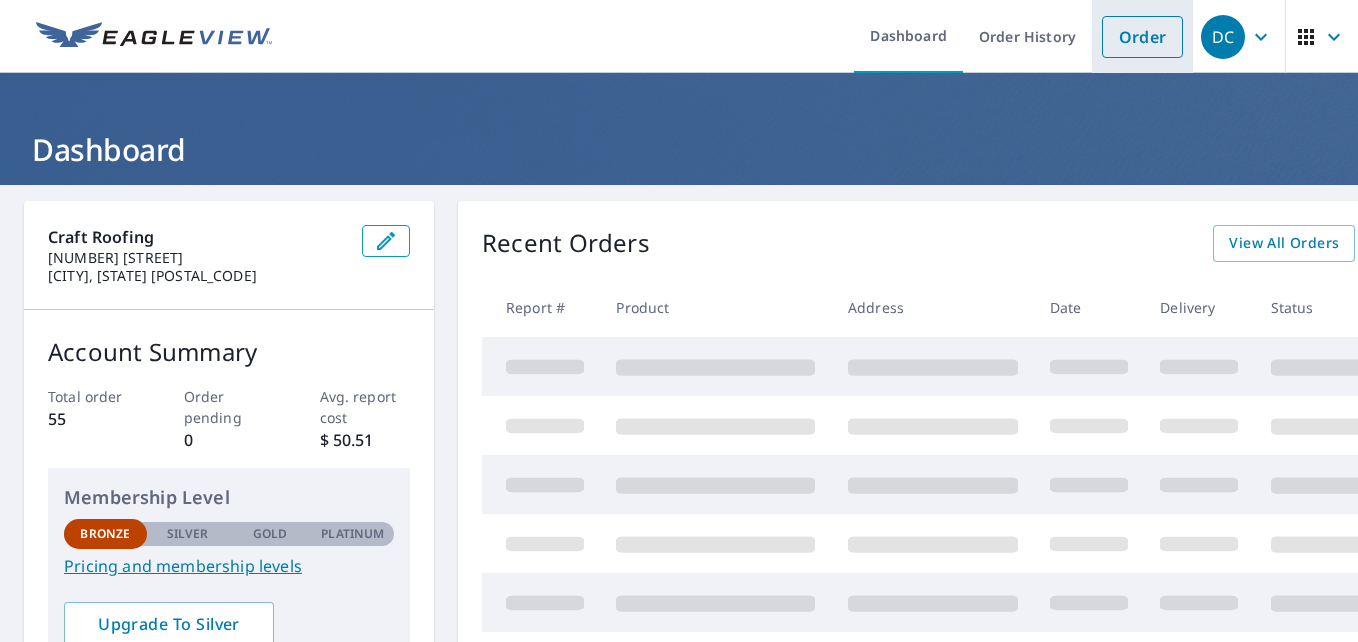 click on "Order" at bounding box center (1142, 37) 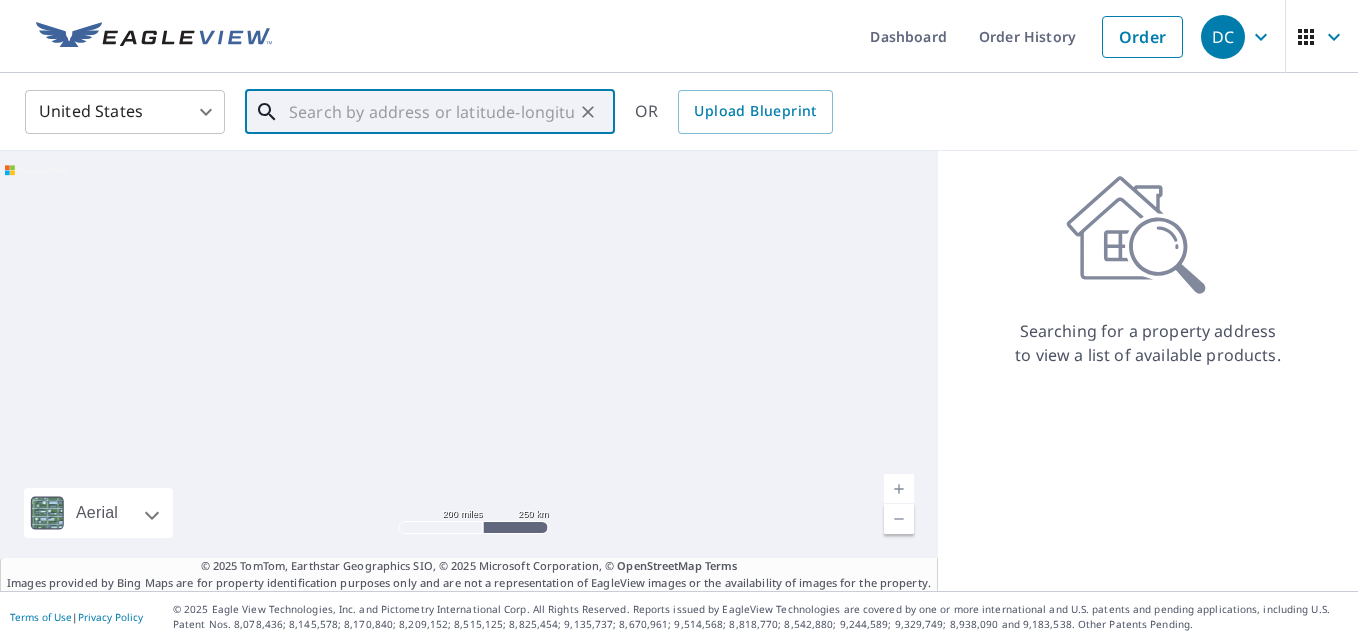 click at bounding box center [431, 112] 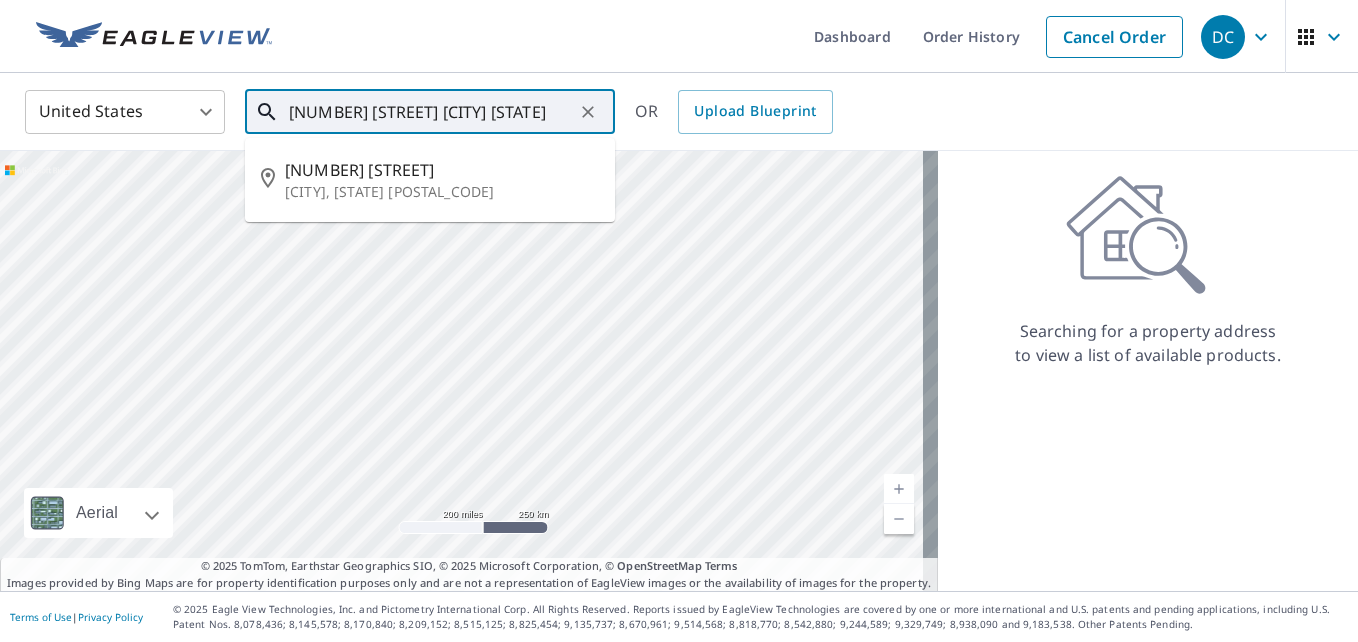 type on "[NUMBER] [STREET] [CITY] [STATE]" 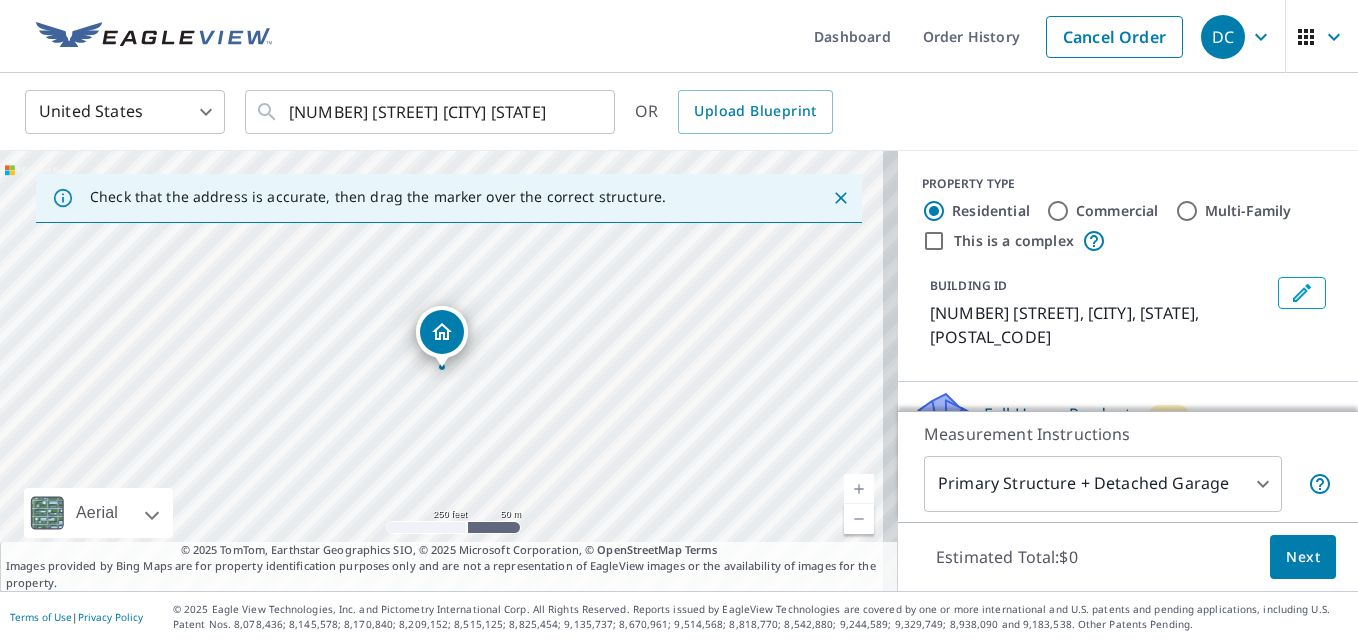 click at bounding box center [859, 489] 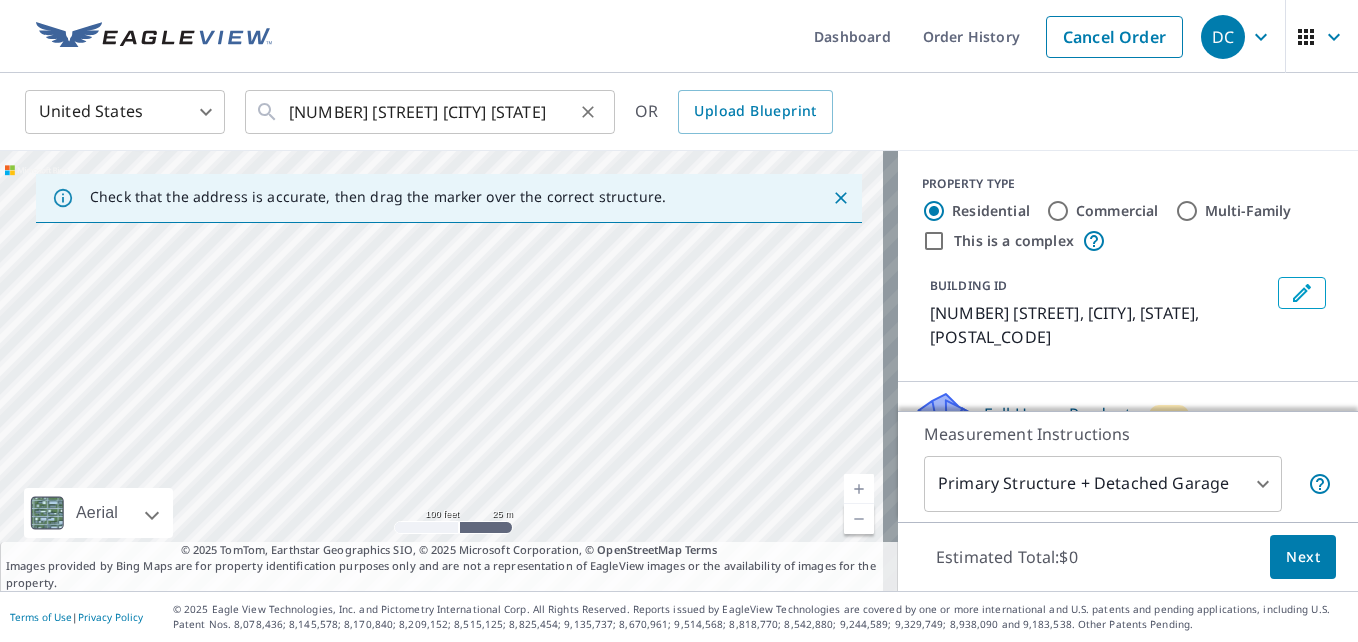 drag, startPoint x: 727, startPoint y: 393, endPoint x: 333, endPoint y: 121, distance: 478.76926 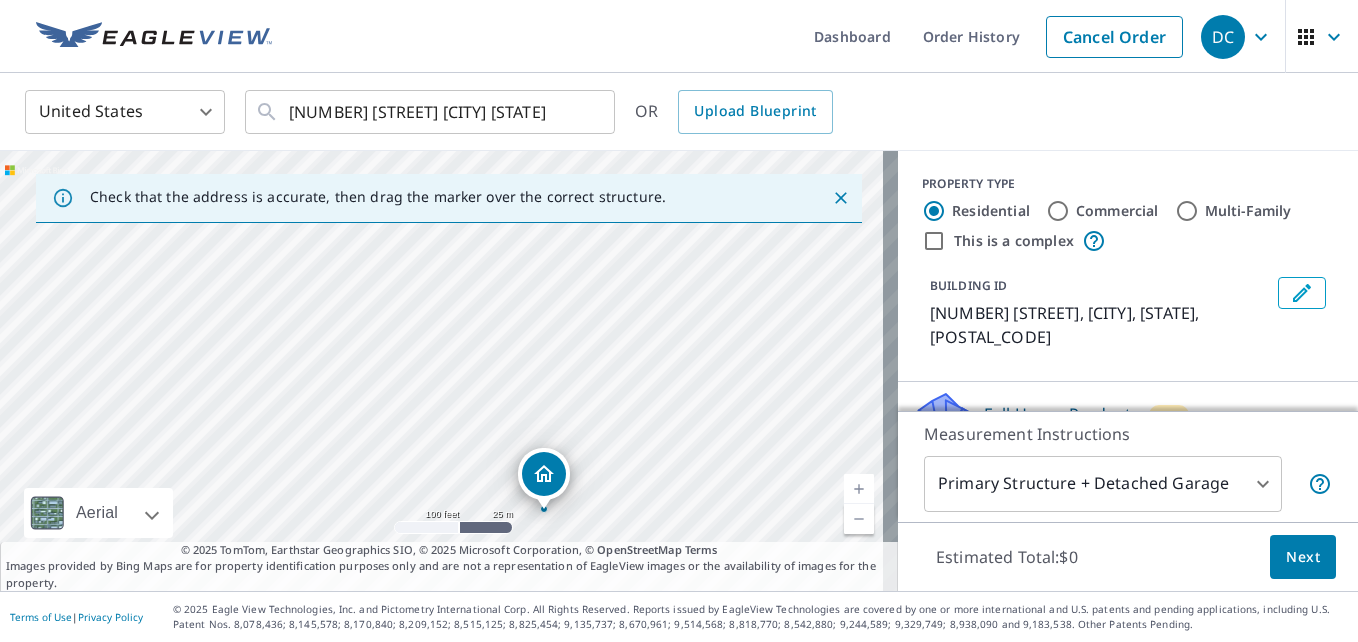 click at bounding box center (859, 519) 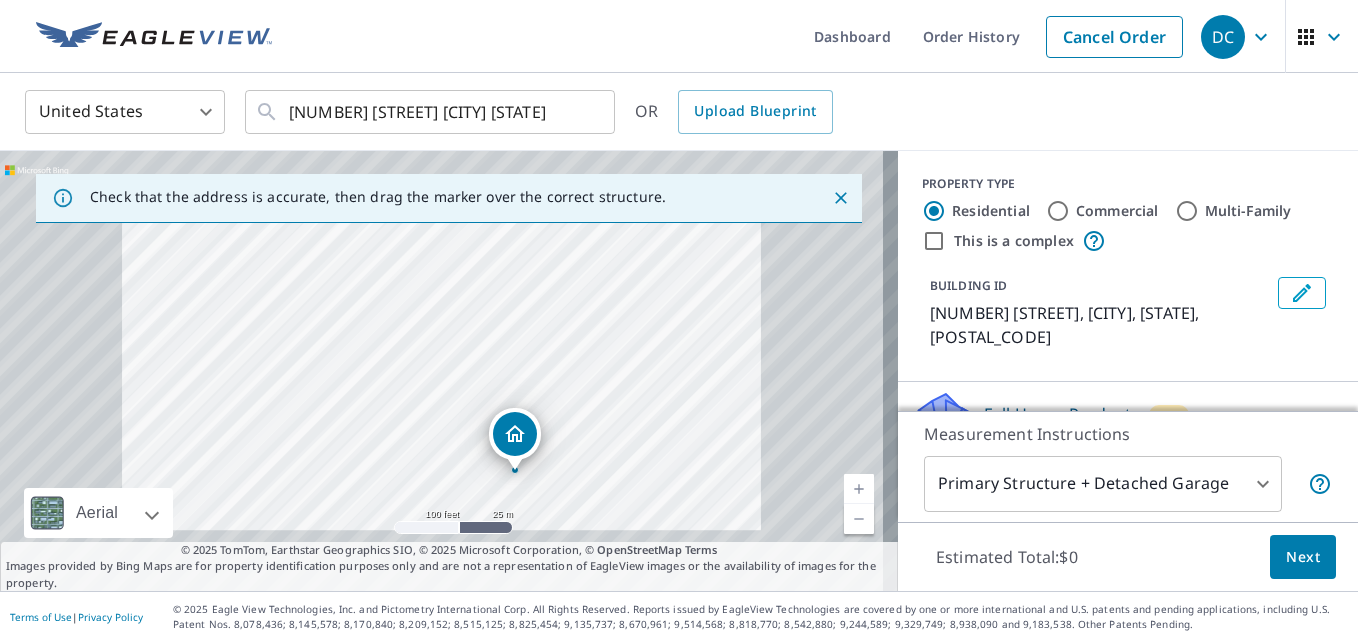 click at bounding box center (859, 519) 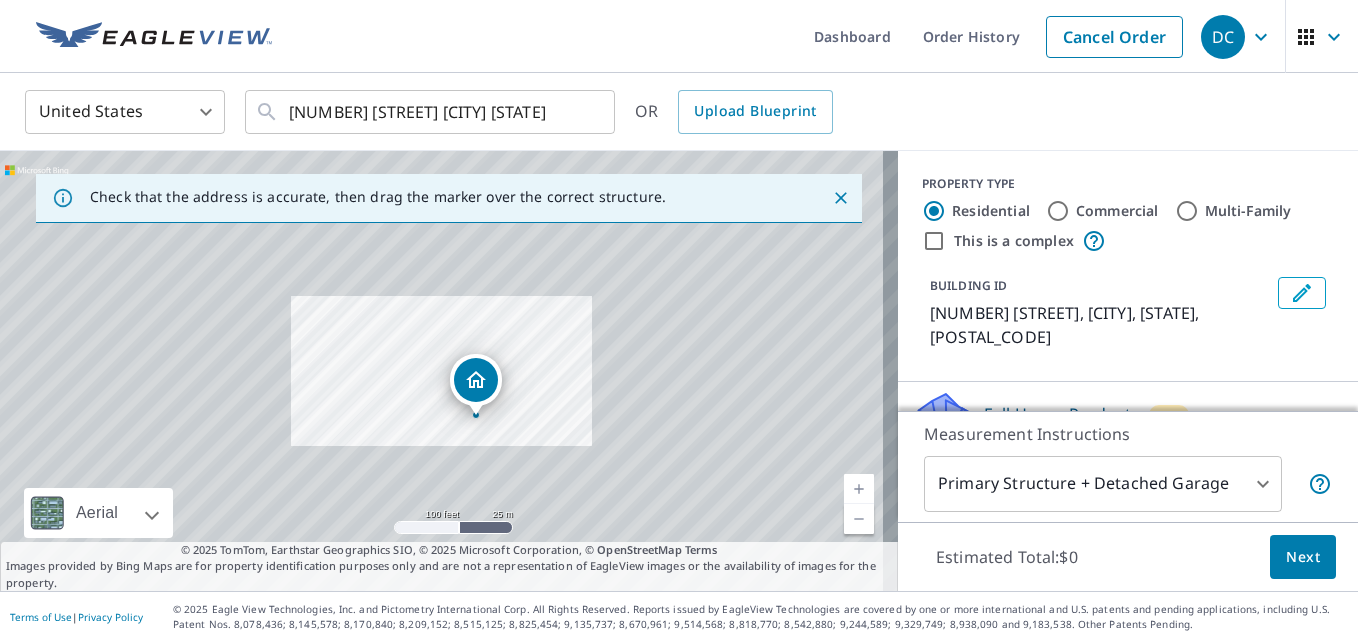 click at bounding box center [859, 519] 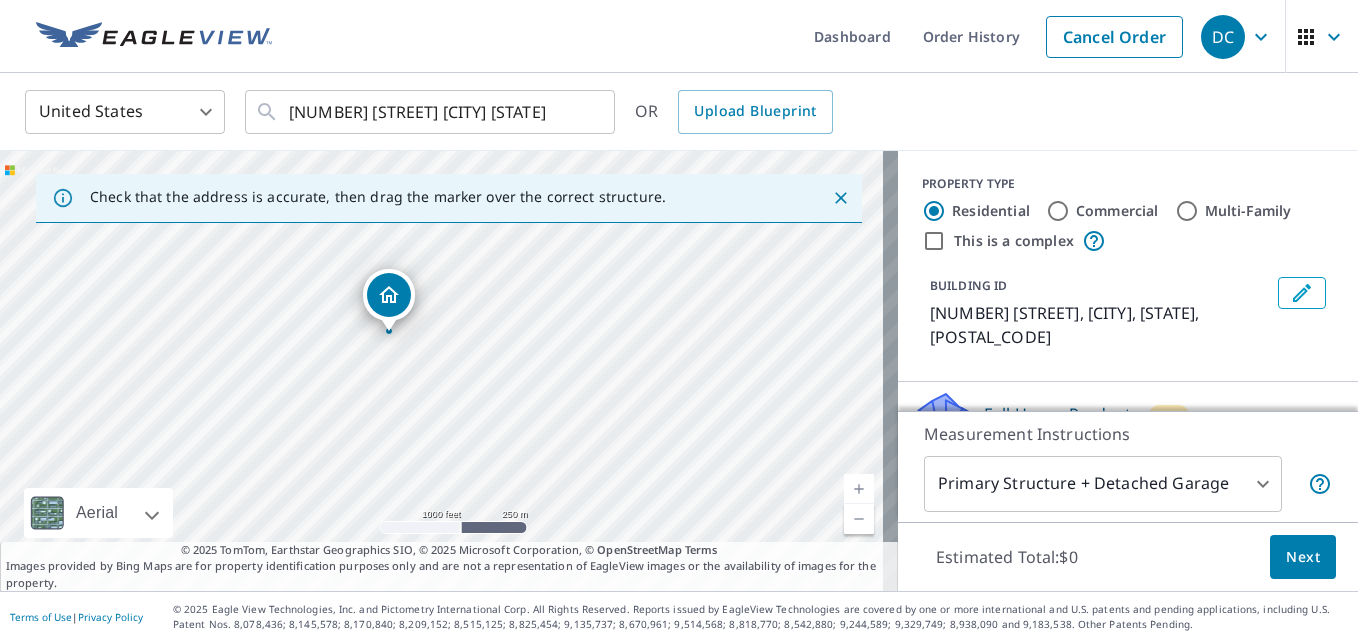 click on "[NUMBER] [STREET] [CITY], [STATE] [POSTAL_CODE]" at bounding box center [449, 371] 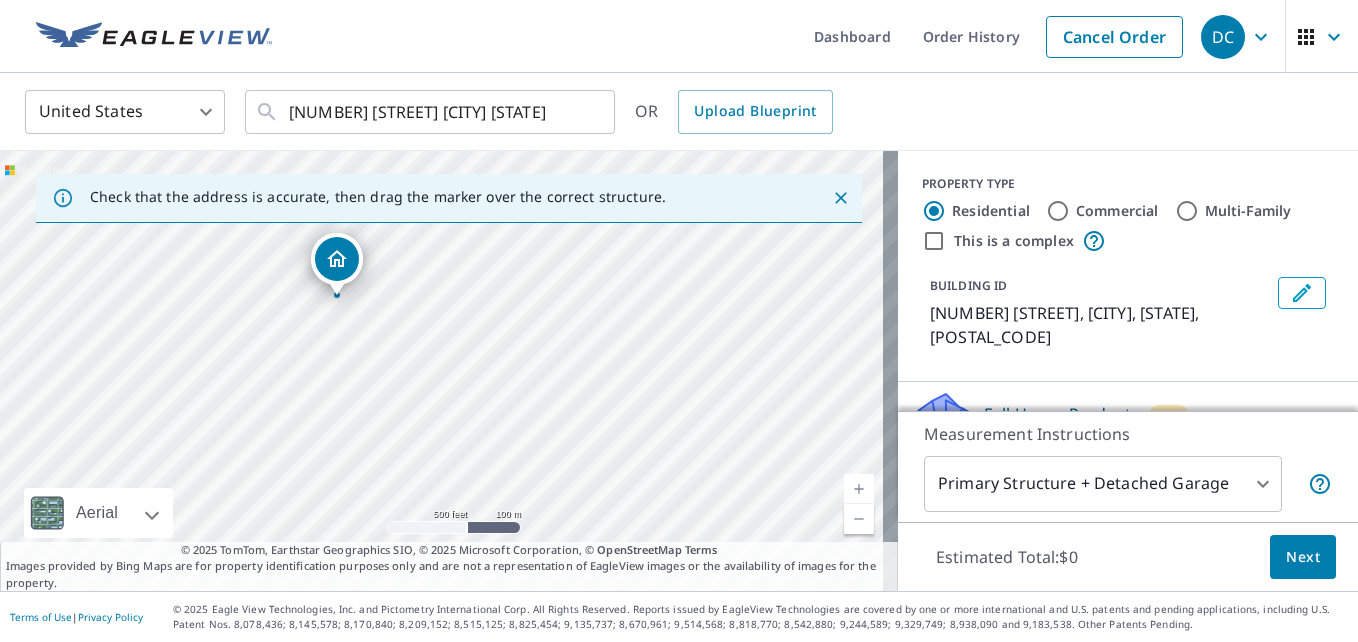 click on "[NUMBER] [STREET] [CITY], [STATE] [POSTAL_CODE]" at bounding box center (449, 371) 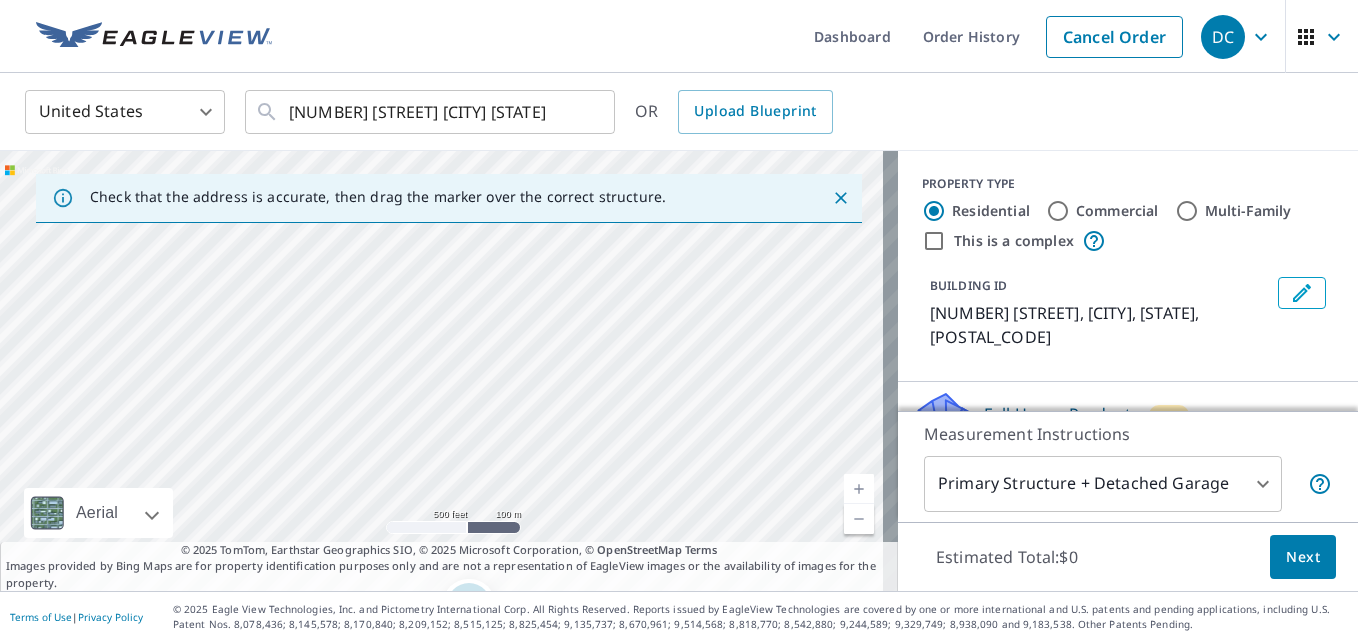 drag, startPoint x: 592, startPoint y: 263, endPoint x: 624, endPoint y: 573, distance: 311.64725 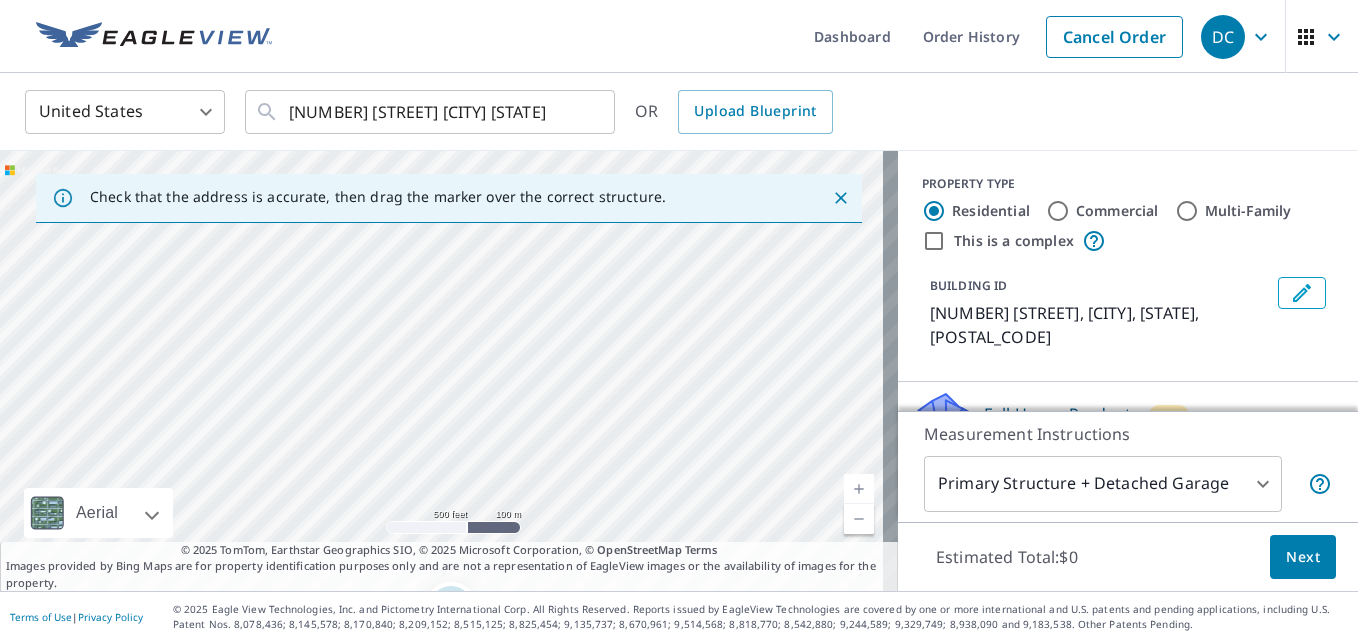 click on "© 2025 TomTom, Earthstar Geographics SIO, © 2025 Microsoft Corporation, ©   OpenStreetMap   Terms Images provided by Bing Maps are for property identification purposes only and are not a representation of EagleView images or the availability of images for the property." at bounding box center (449, 567) 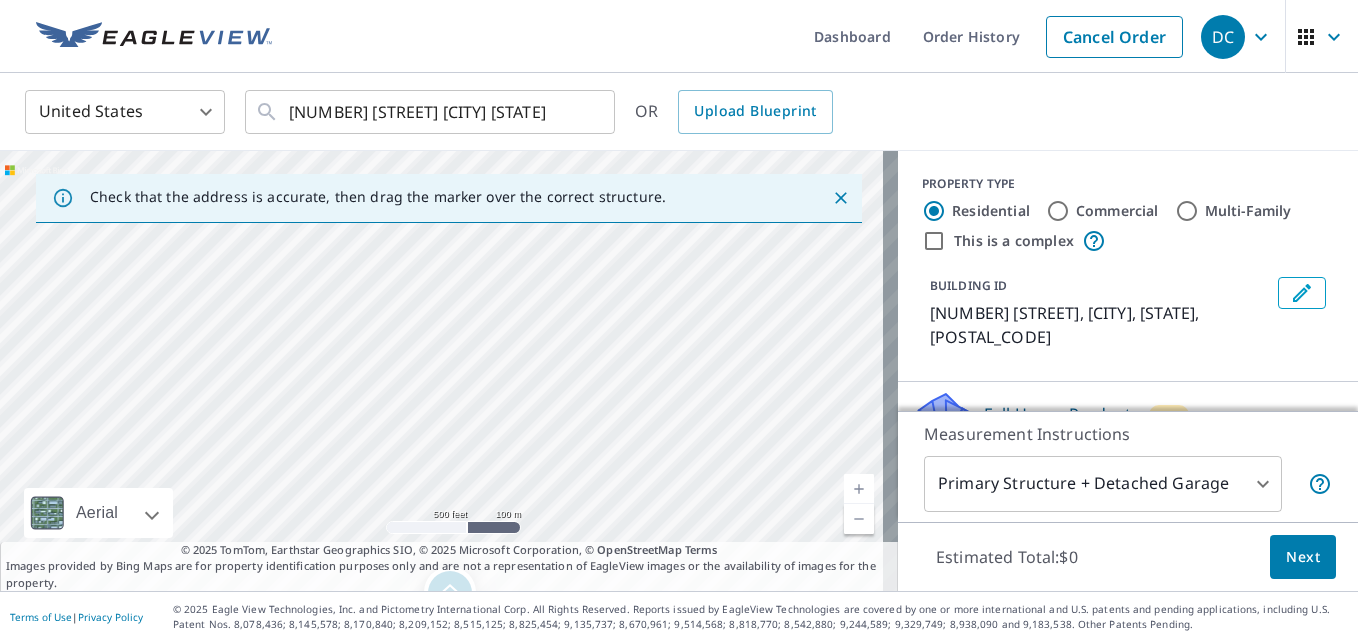 click on "[NUMBER] [STREET] [CITY], [STATE] [POSTAL_CODE]" at bounding box center [449, 371] 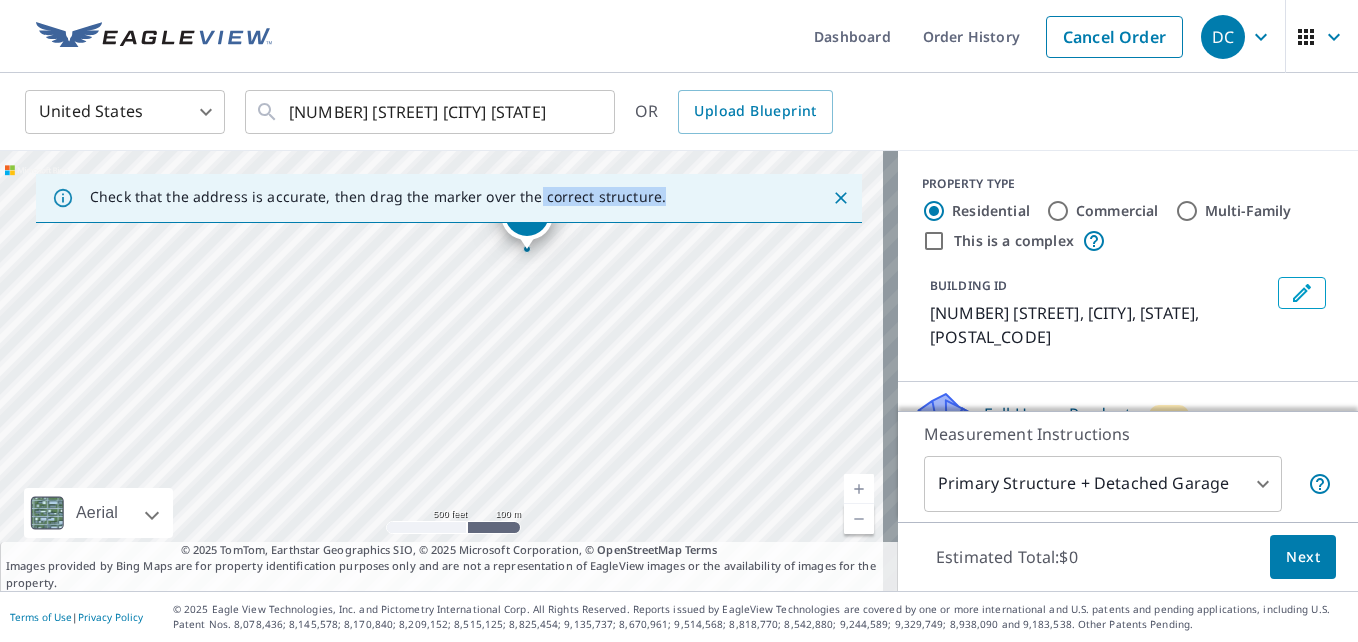 drag, startPoint x: 444, startPoint y: 344, endPoint x: 531, endPoint y: 225, distance: 147.411 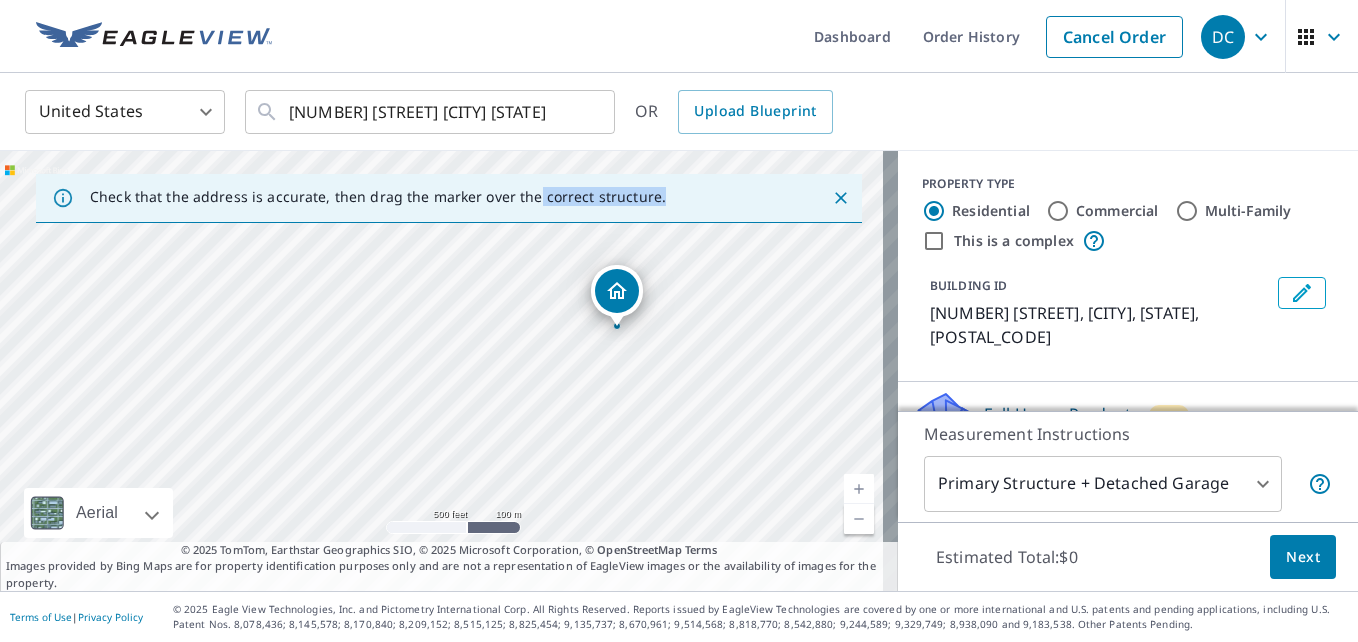 drag, startPoint x: 531, startPoint y: 225, endPoint x: 621, endPoint y: 305, distance: 120.41595 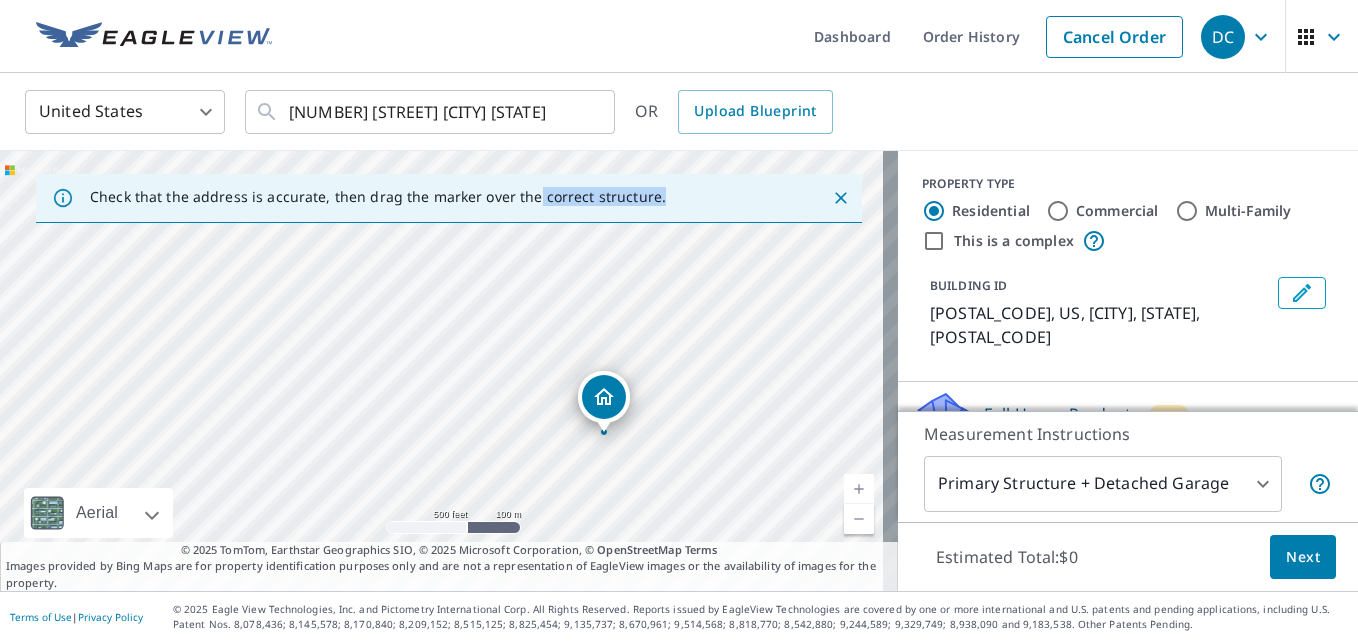 click on "[POSTAL_CODE], US [CITY], [STATE] [POSTAL_CODE]" at bounding box center [449, 371] 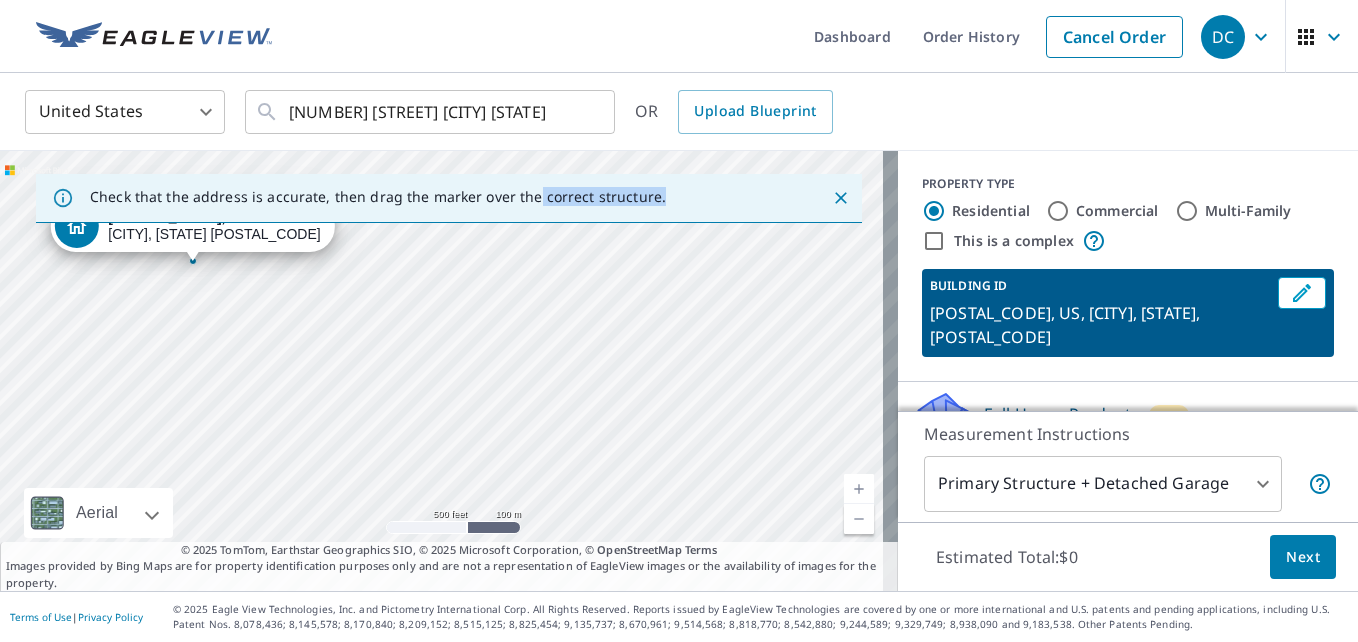 drag, startPoint x: 612, startPoint y: 401, endPoint x: 362, endPoint y: 295, distance: 271.54373 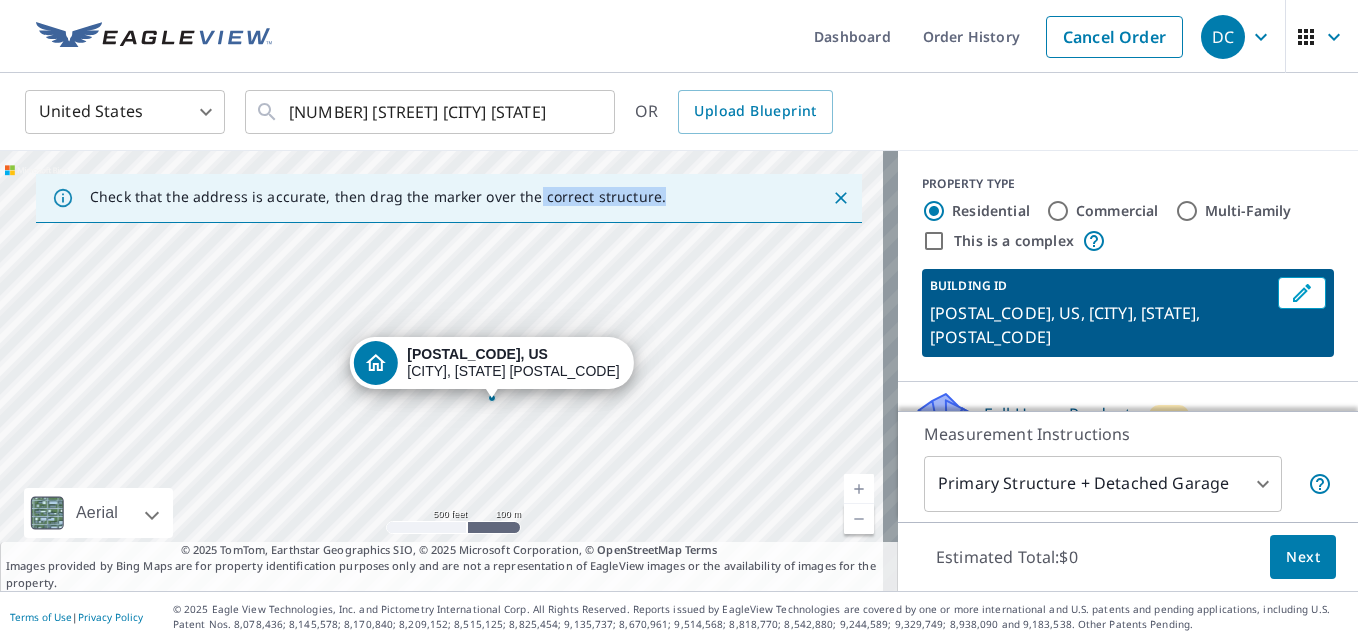 drag, startPoint x: 391, startPoint y: 391, endPoint x: 730, endPoint y: 579, distance: 387.6403 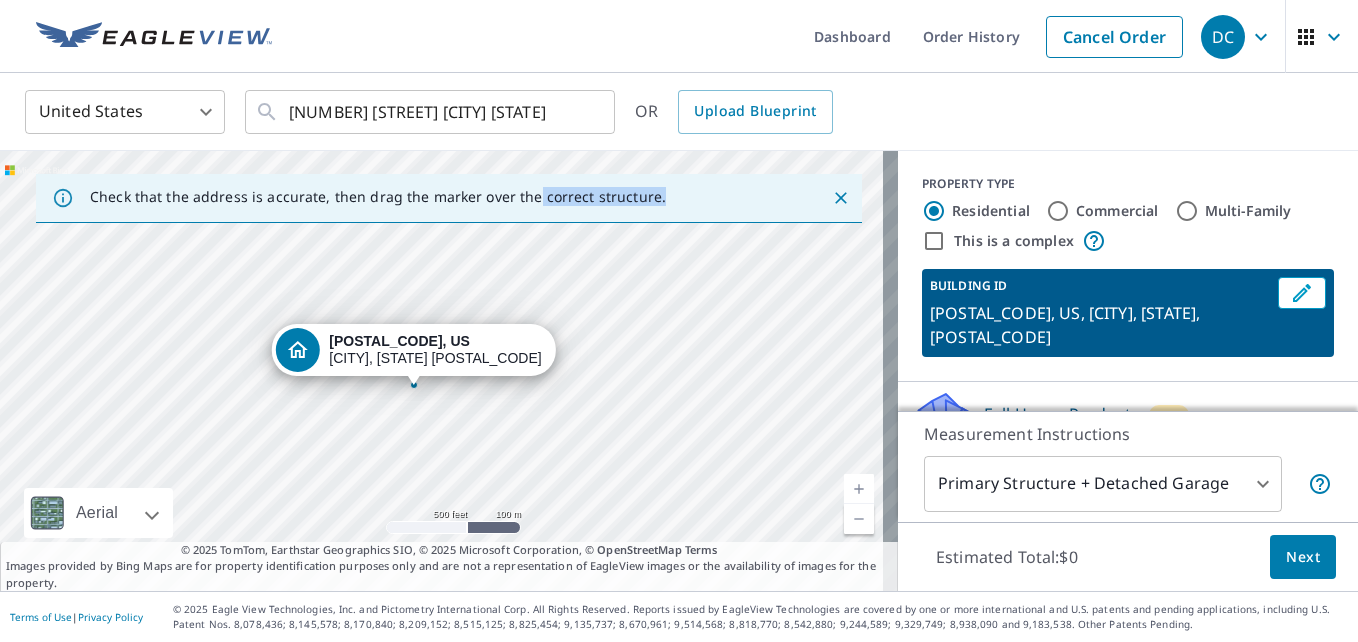 click on "[POSTAL_CODE], US [CITY], [STATE] [POSTAL_CODE]" at bounding box center [449, 371] 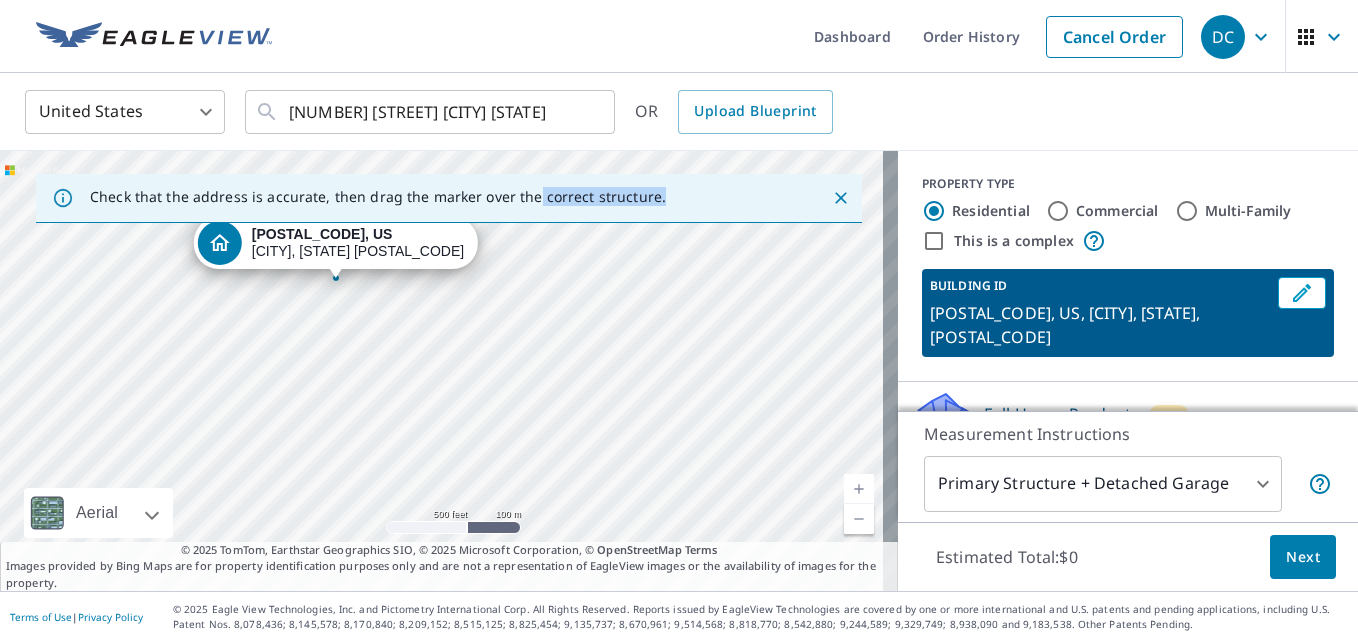 click on "[POSTAL_CODE], US [CITY], [STATE] [POSTAL_CODE]" at bounding box center (449, 371) 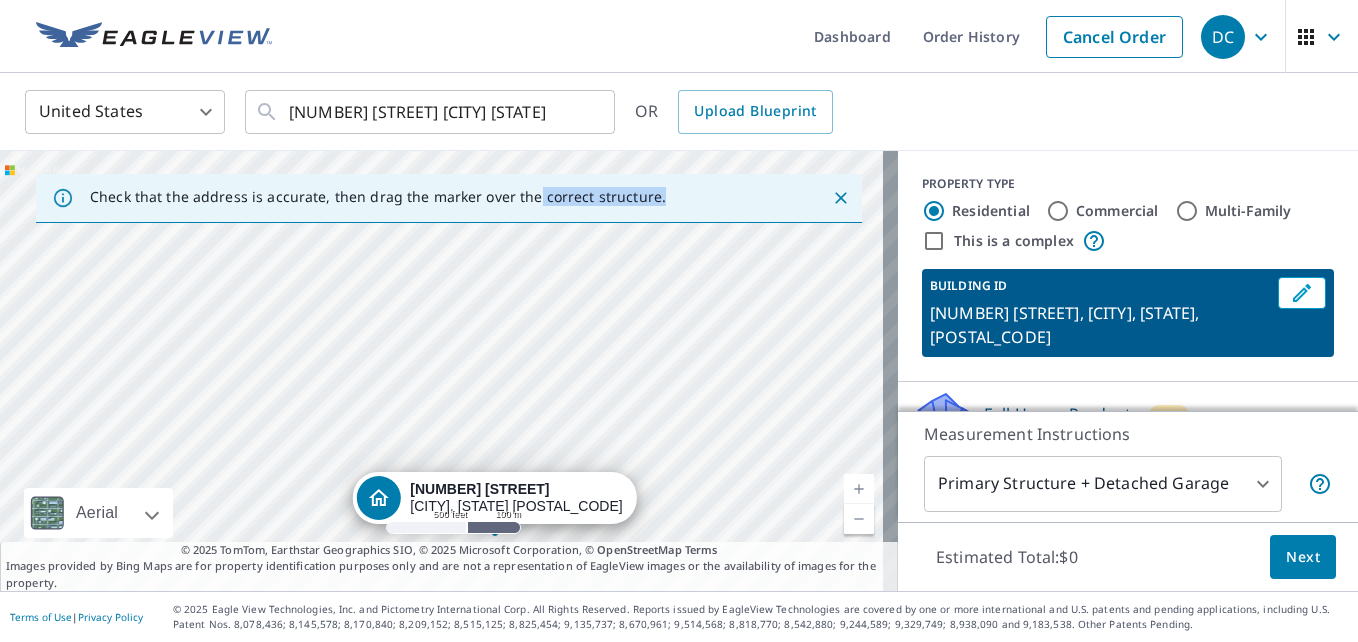 click on "[NUMBER] [STREET] [CITY], [STATE] [POSTAL_CODE]" at bounding box center [449, 371] 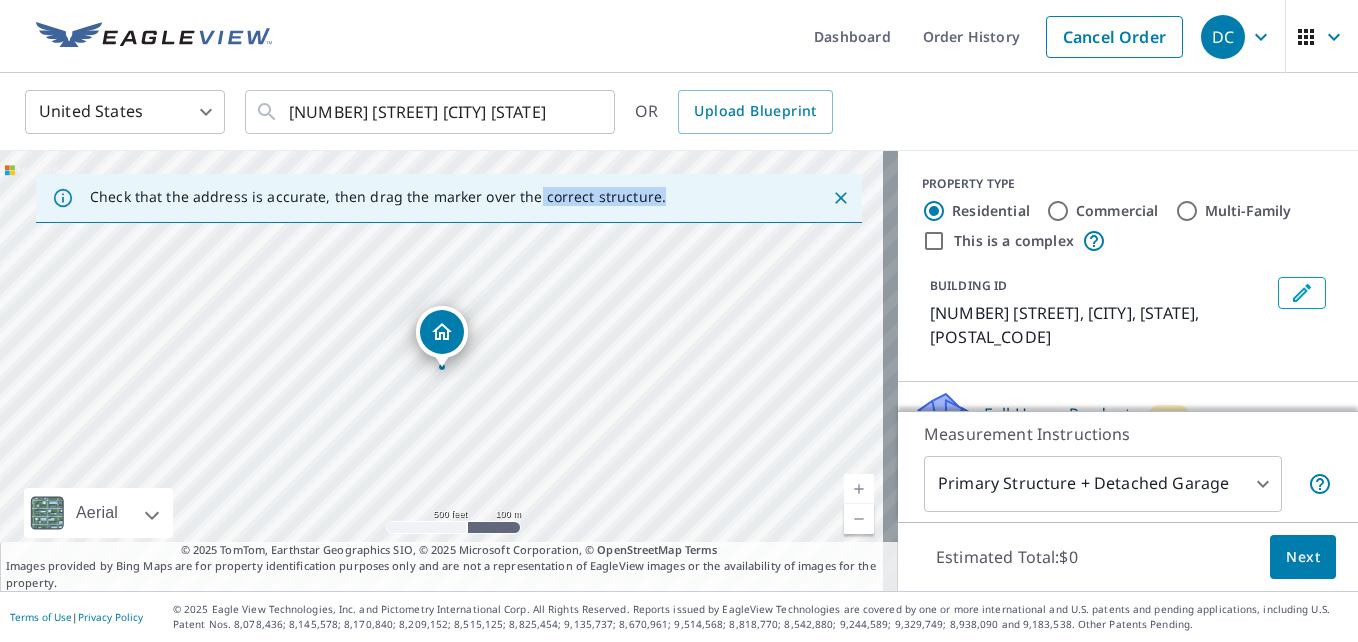 click 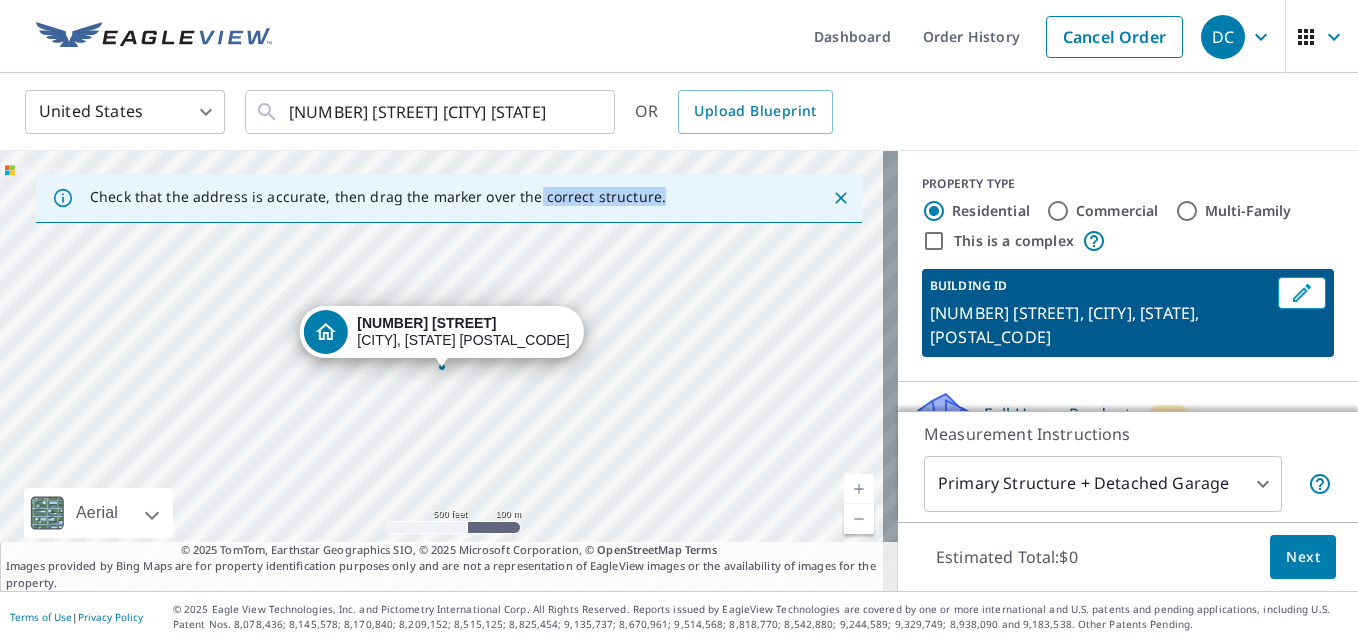 click 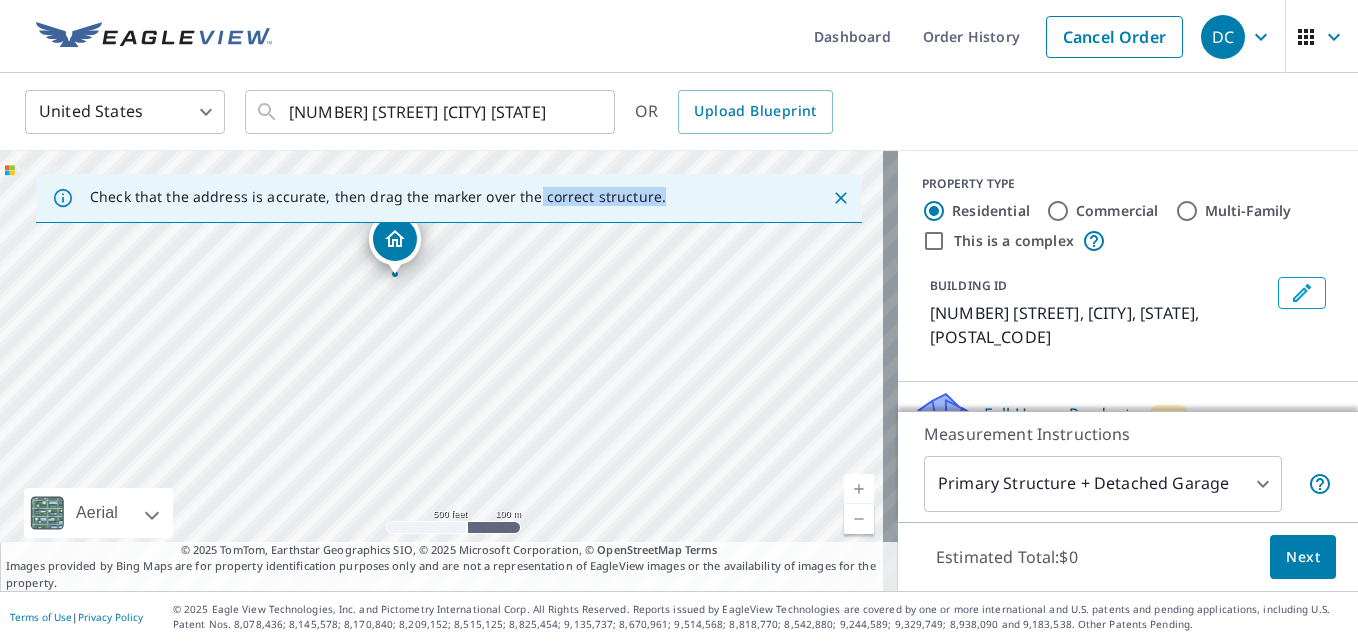 click on "[NUMBER] [STREET] [CITY], [STATE] [POSTAL_CODE]" at bounding box center (449, 371) 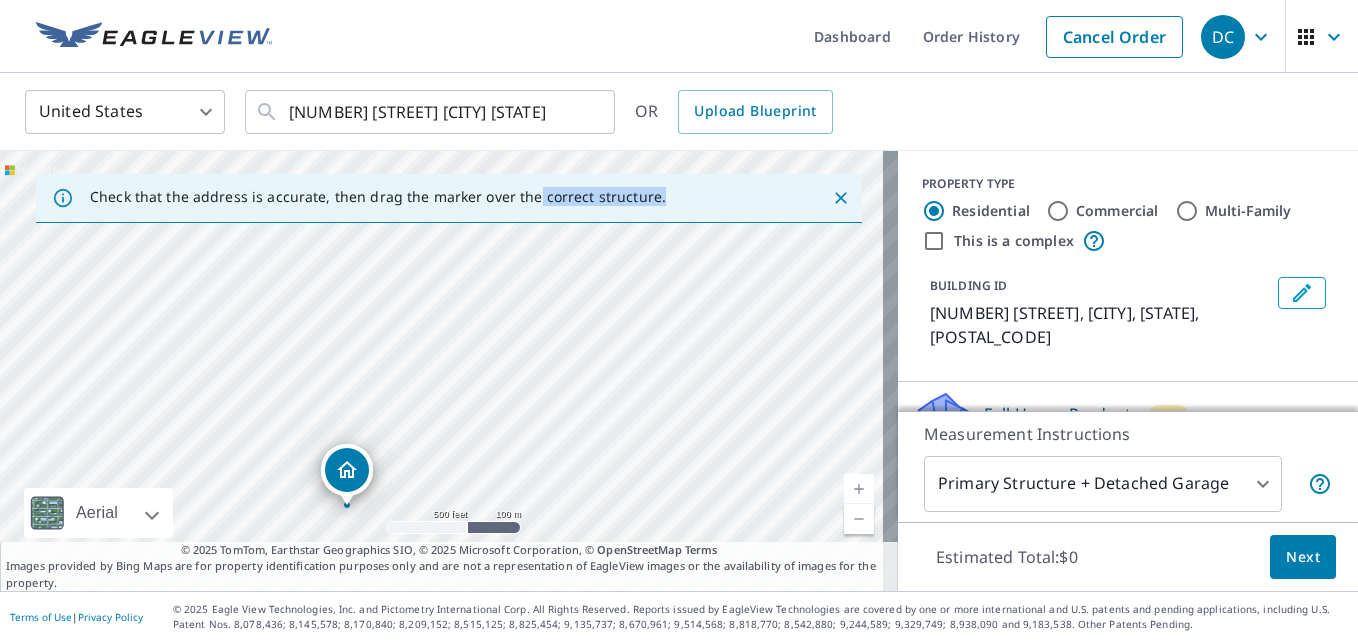 click on "[NUMBER] [STREET] [CITY], [STATE] [POSTAL_CODE]" at bounding box center [449, 371] 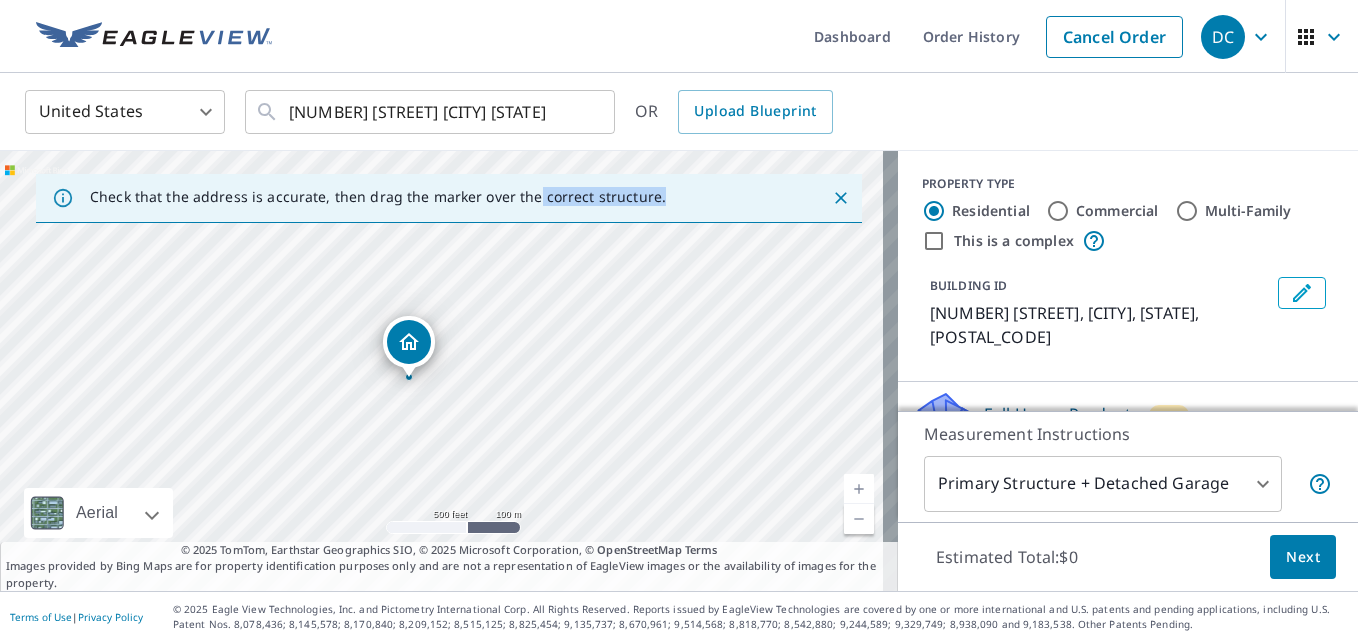 drag, startPoint x: 413, startPoint y: 382, endPoint x: 407, endPoint y: 346, distance: 36.496574 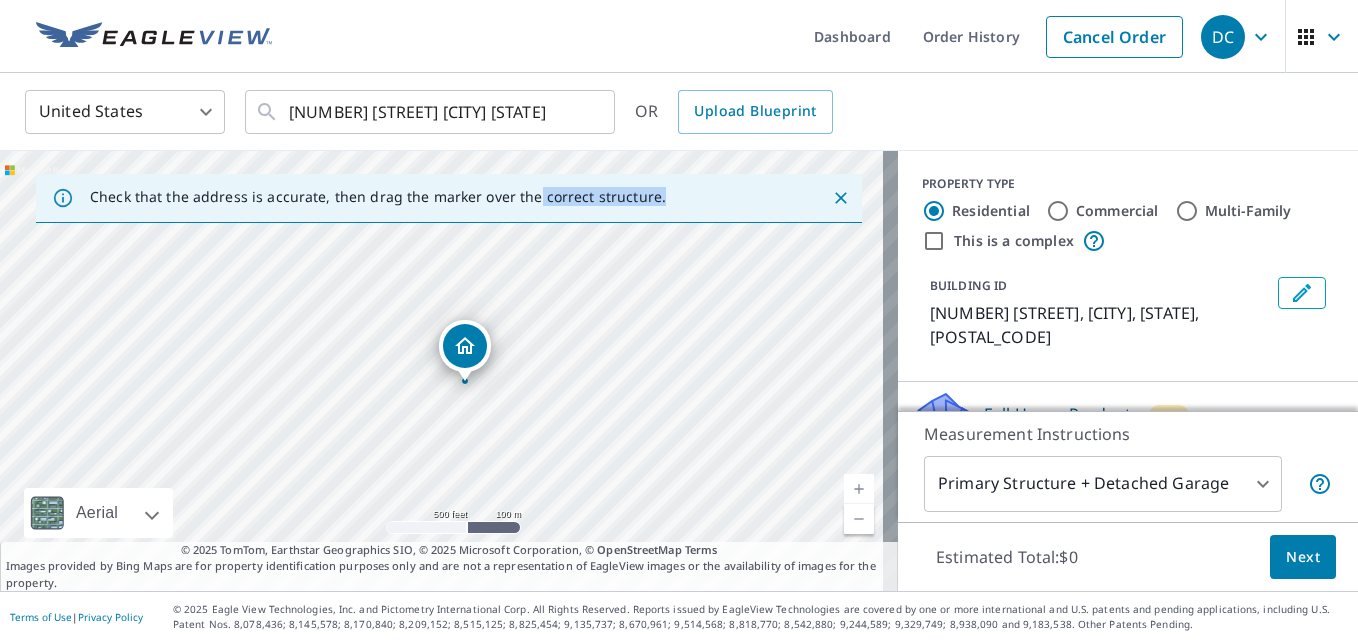 click on "[NUMBER] [STREET], [CITY], [STATE] [POSTAL_CODE]" at bounding box center [449, 371] 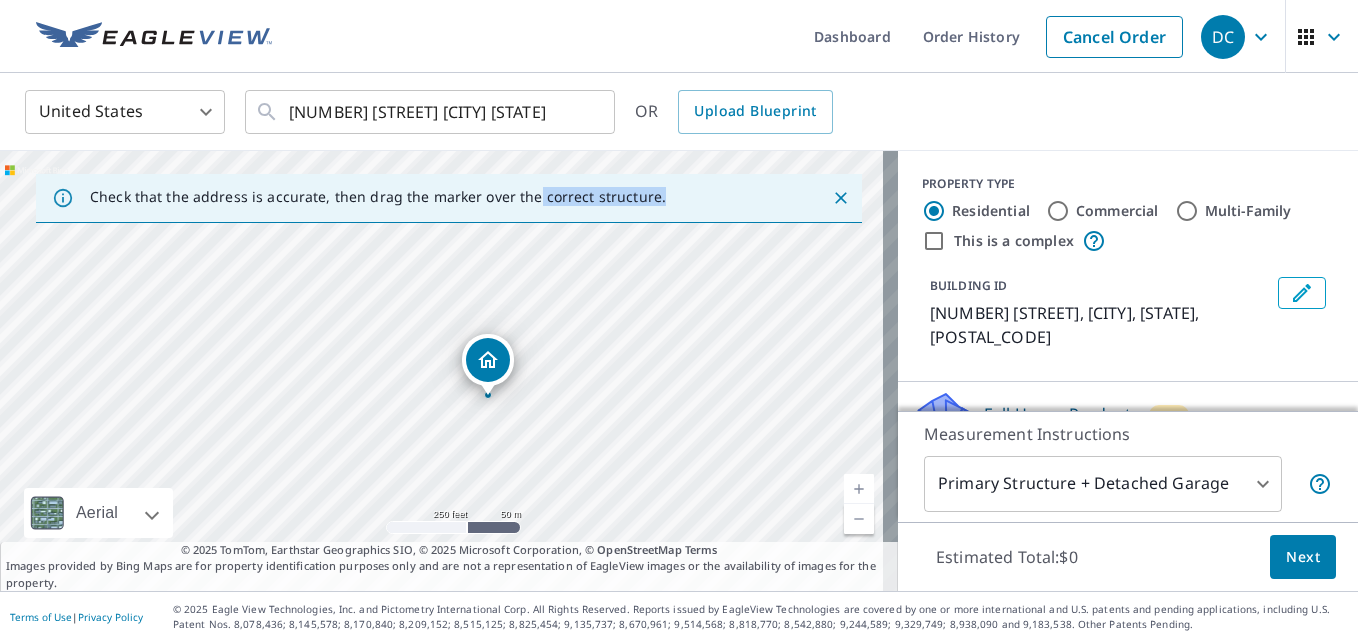 click at bounding box center [859, 489] 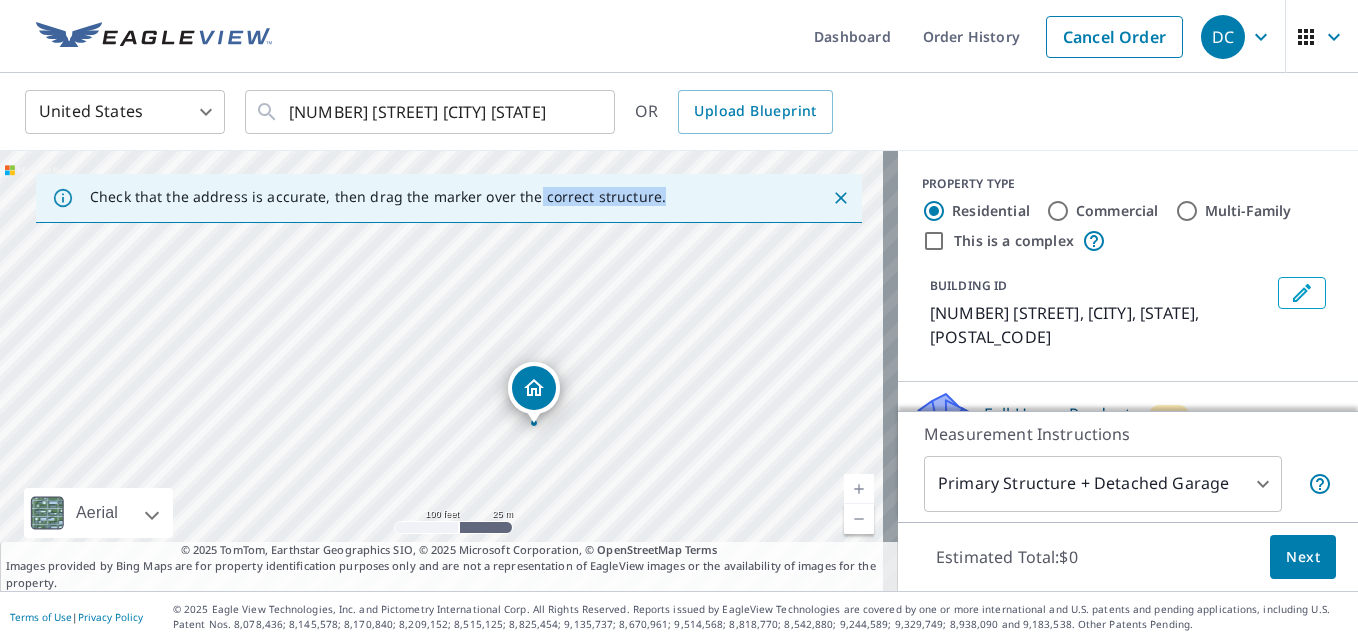 click at bounding box center [859, 489] 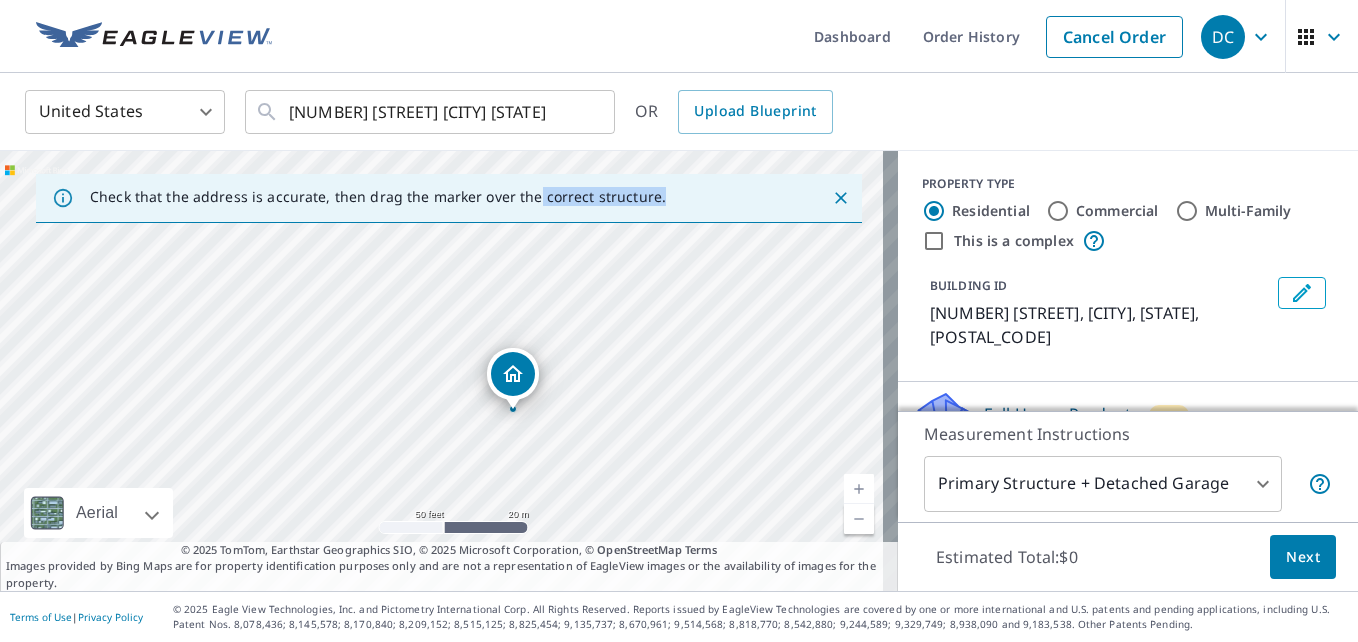 drag, startPoint x: 743, startPoint y: 359, endPoint x: 630, endPoint y: 289, distance: 132.92479 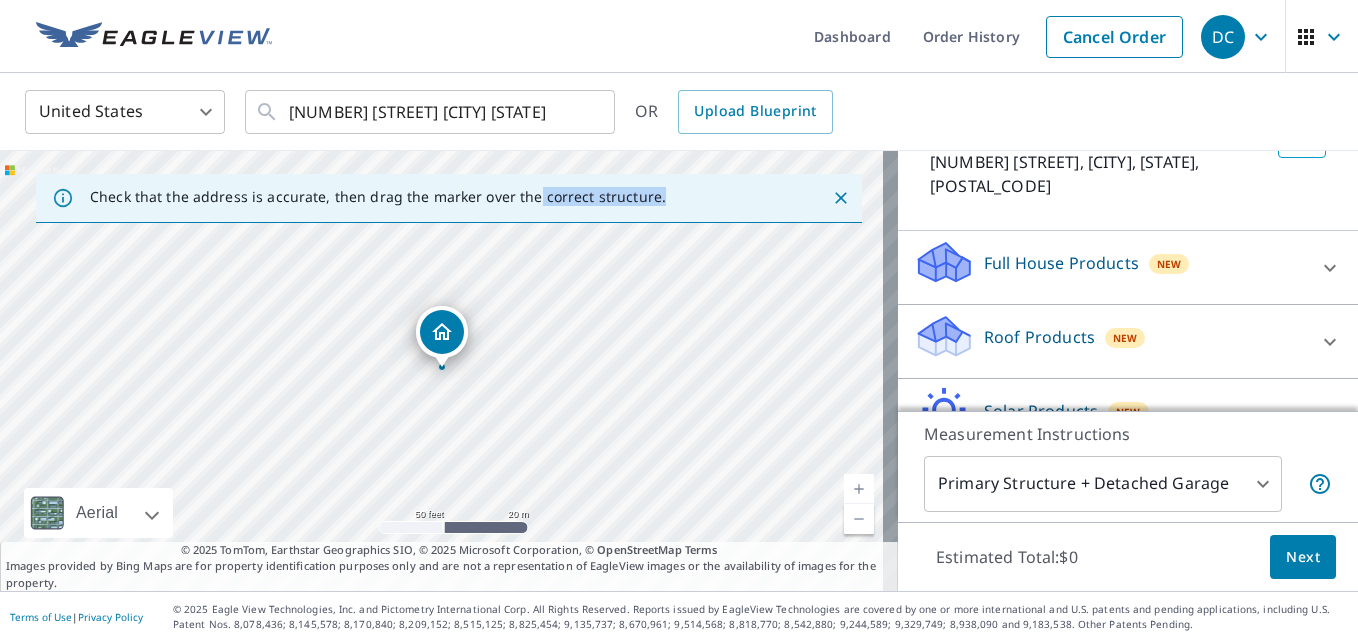 scroll, scrollTop: 168, scrollLeft: 0, axis: vertical 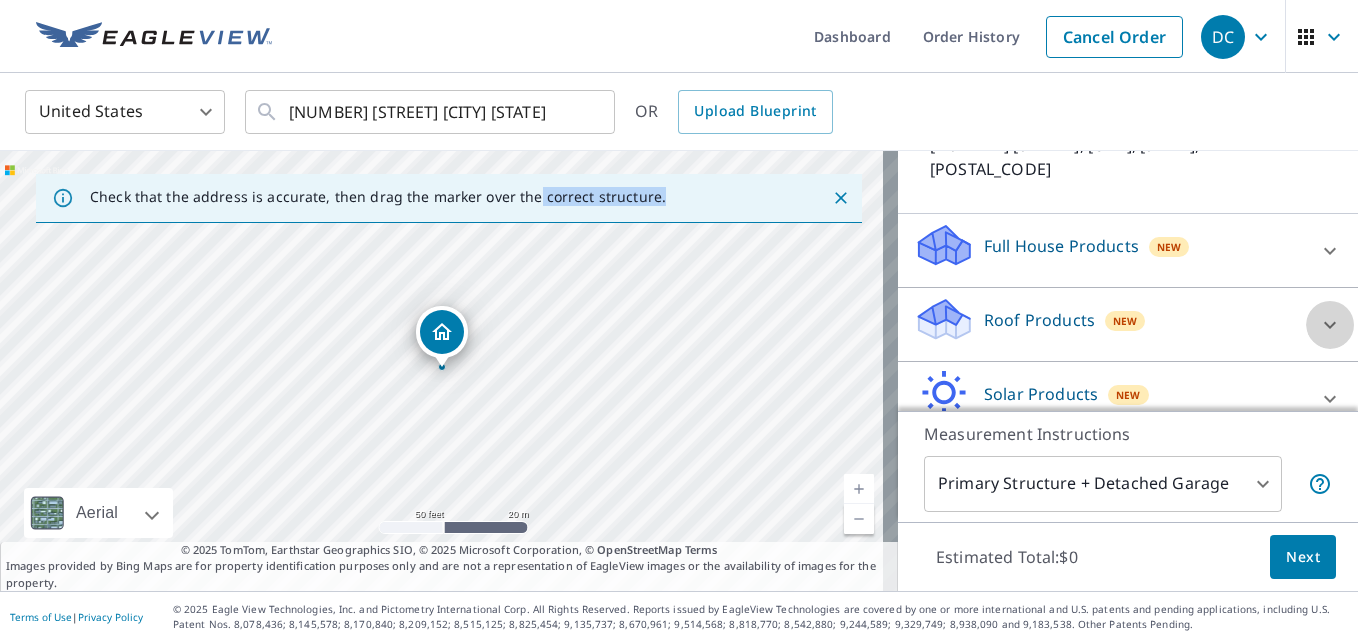 click 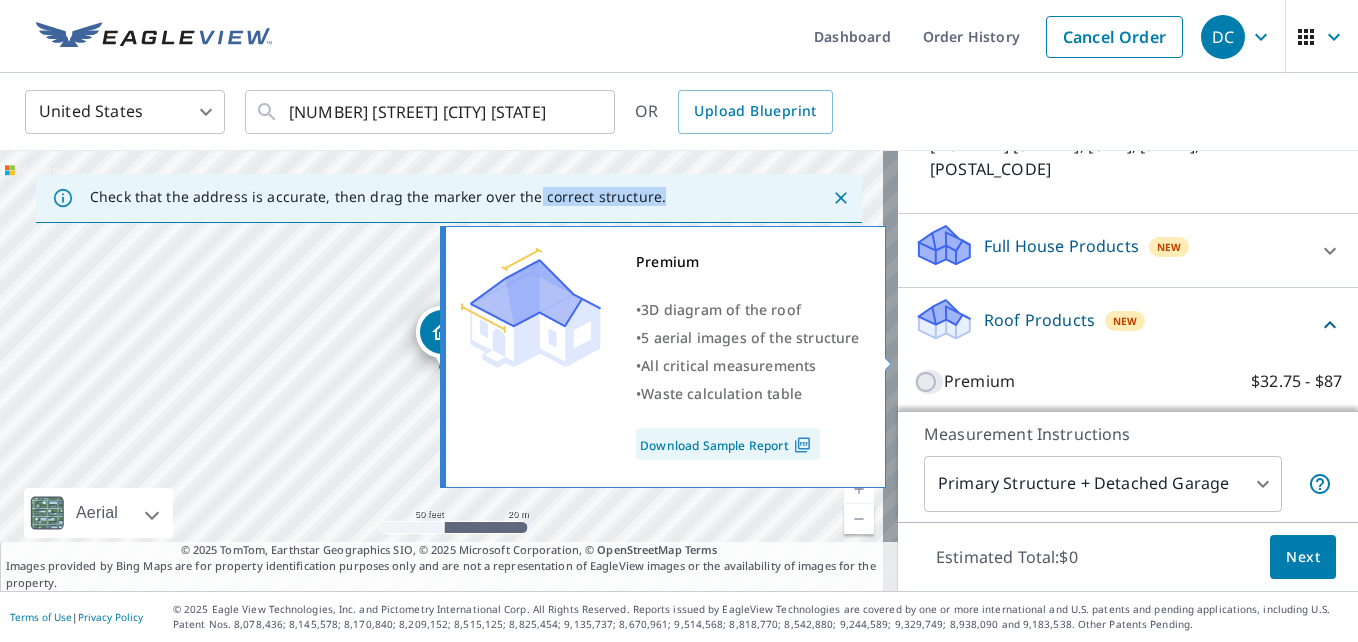 click on "Premium $32.75 - $87" at bounding box center (929, 382) 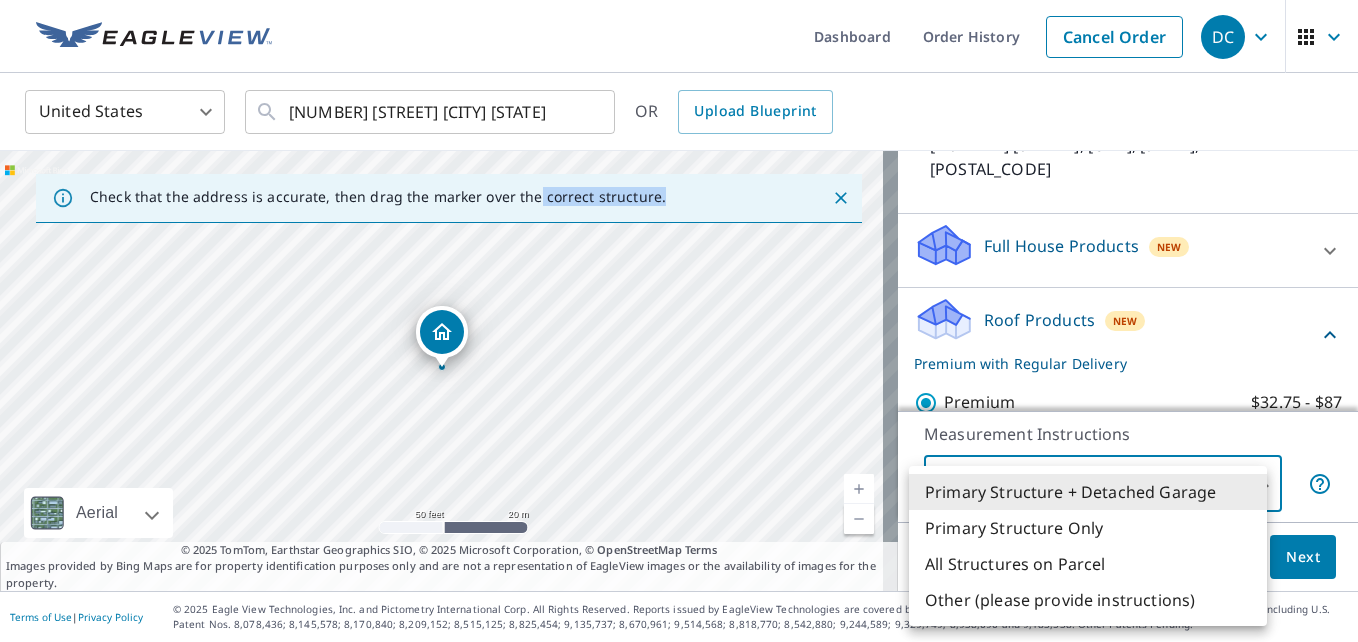 click on "DC DC
Dashboard Order History Cancel Order DC United States US ​ [NUMBER] [STREET] [CITY] [STATE] ​ OR Upload Blueprint Check that the address is accurate, then drag the marker over the correct structure. [NUMBER] [STREET] [CITY], [STATE] [POSTAL_CODE] Aerial Road A standard road map Aerial A detailed look from above Labels Labels 50 feet 20 m © 2025 TomTom, © Vexcel Imaging, © 2025 Microsoft Corporation,  © OpenStreetMap Terms © 2025 TomTom, Earthstar Geographics SIO, © 2025 Microsoft Corporation, ©   OpenStreetMap   Terms Images provided by Bing Maps are for property identification purposes only and are not a representation of EagleView images or the availability of images for the property. PROPERTY TYPE Residential Commercial Multi-Family This is a complex BUILDING ID [NUMBER] [STREET], [CITY], [STATE], [POSTAL_CODE] Full House Products New Full House™ $105 Roof Products New Premium with Regular Delivery Premium $32.75 - $87 Delivery Regular $0 8 ​ QuickSquares™ $18 Gutter $13.75 Bid Perfect™ $18 New" at bounding box center (679, 321) 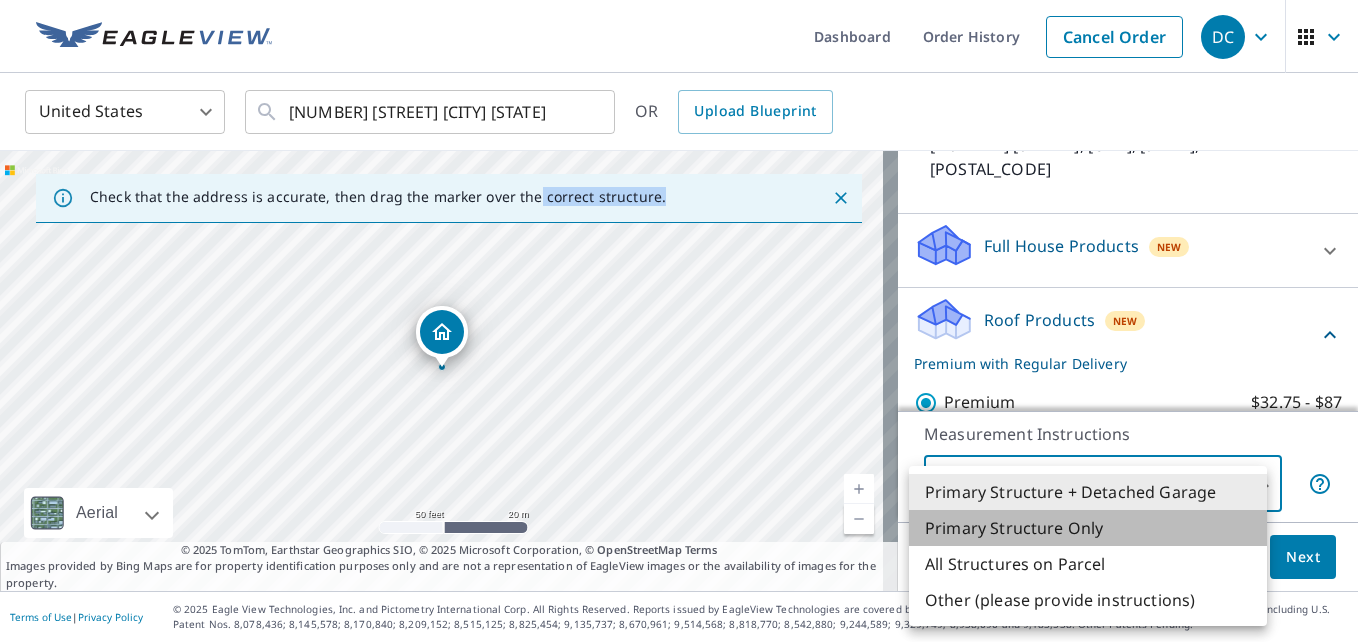 click on "Primary Structure Only" at bounding box center (1088, 528) 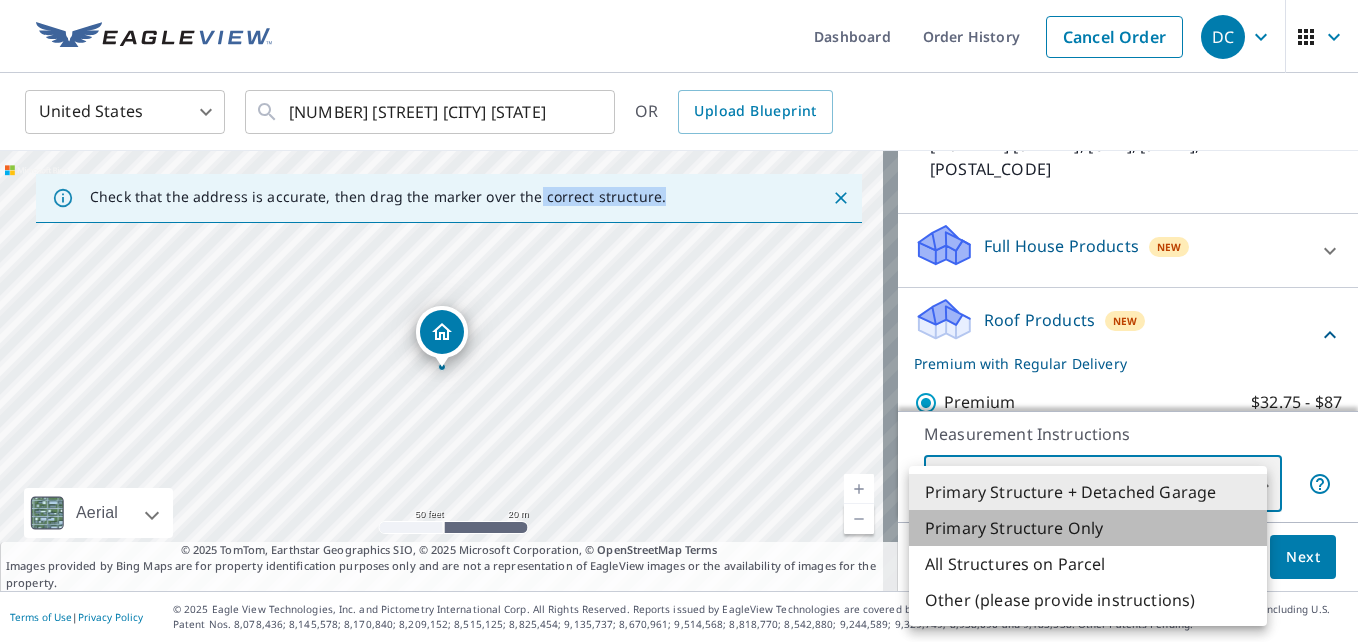type on "2" 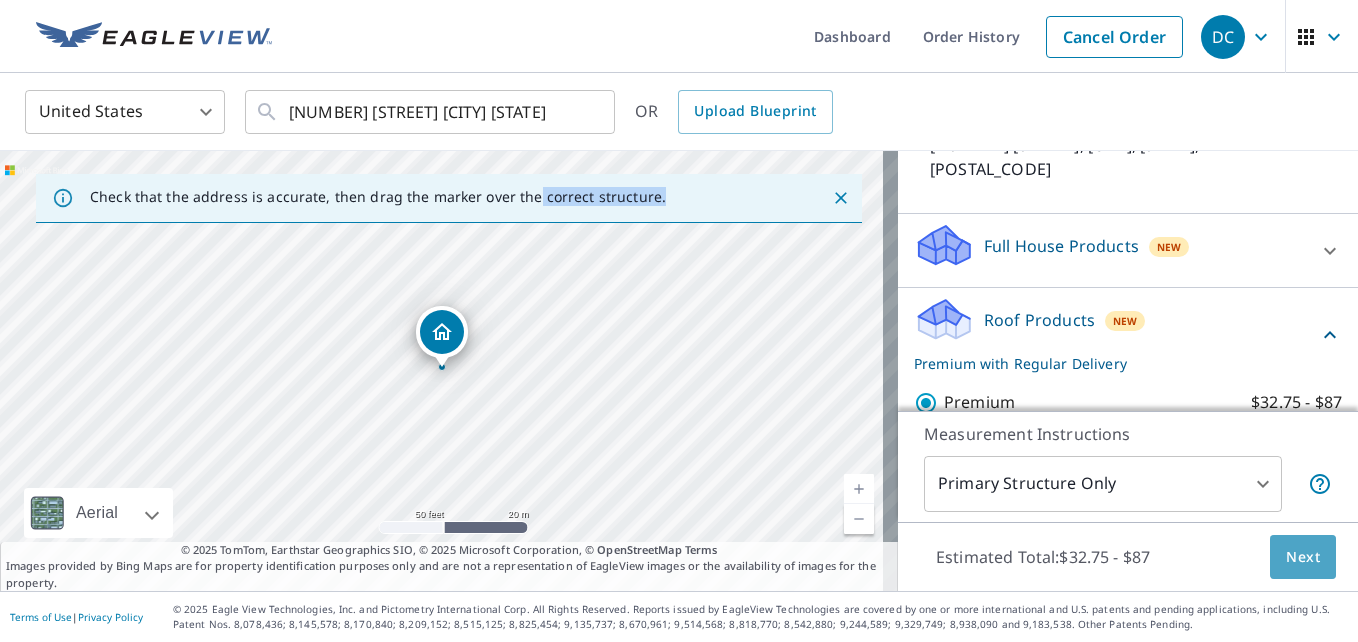 click on "Next" at bounding box center (1303, 557) 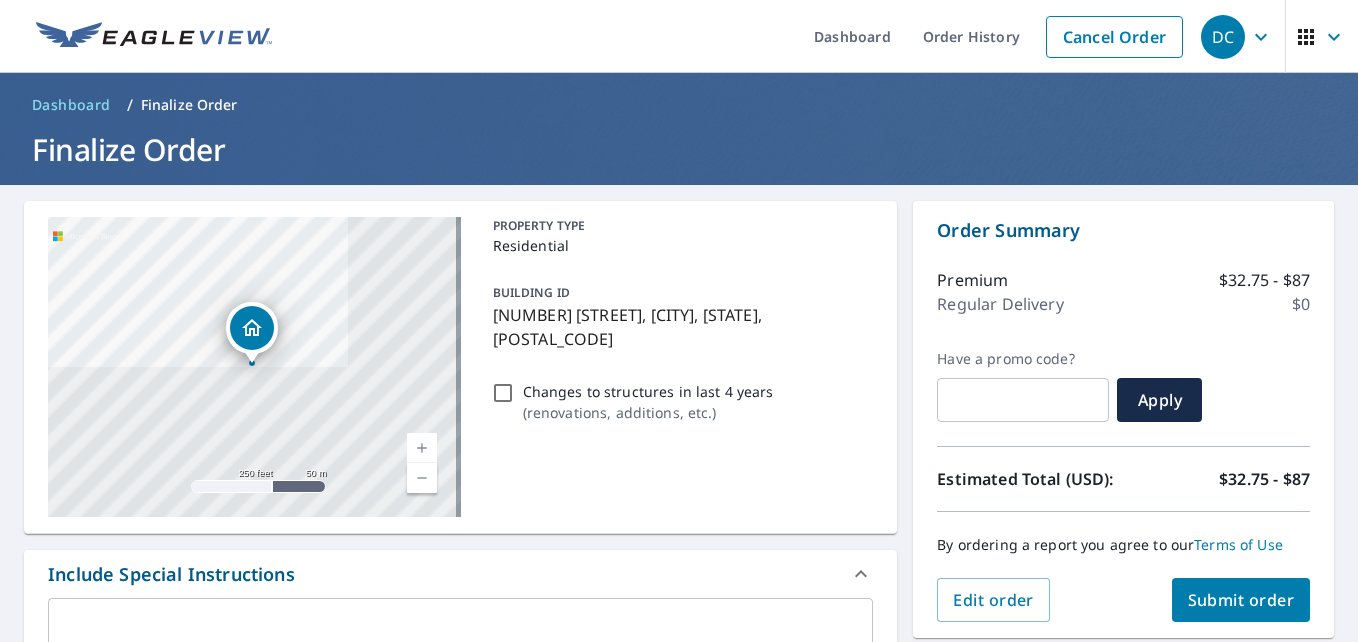 click on "Submit order" at bounding box center [1241, 600] 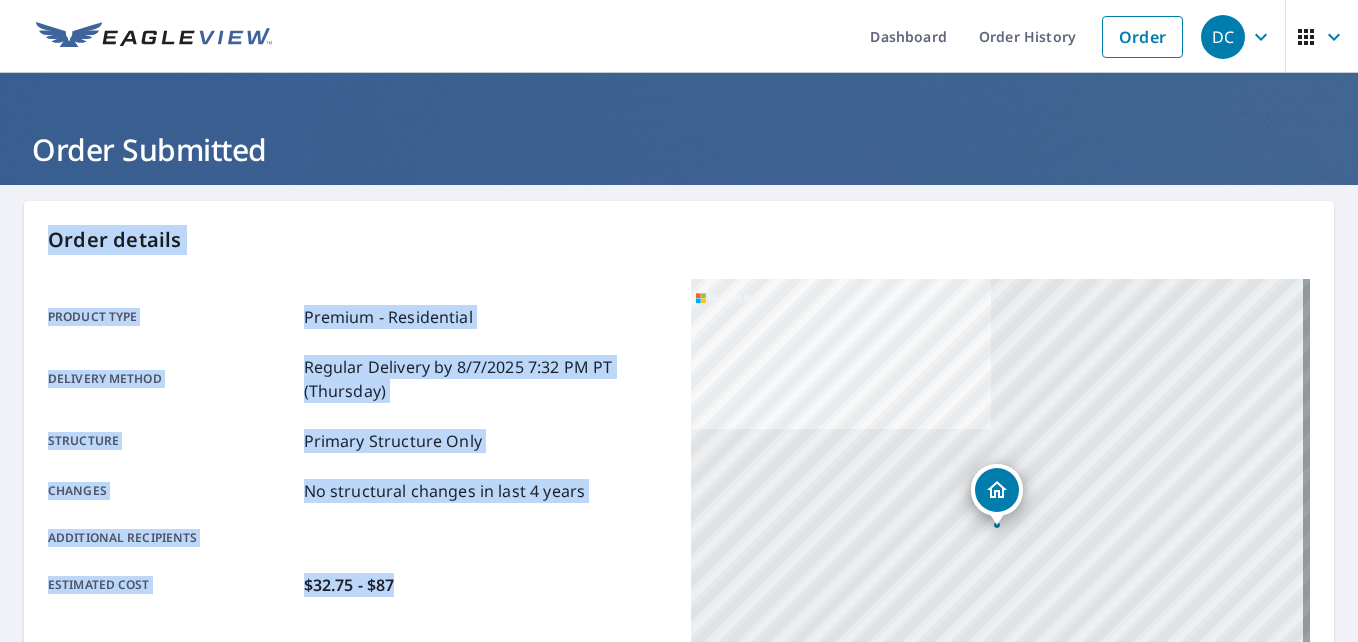 drag, startPoint x: 1340, startPoint y: 150, endPoint x: 1347, endPoint y: 265, distance: 115.212845 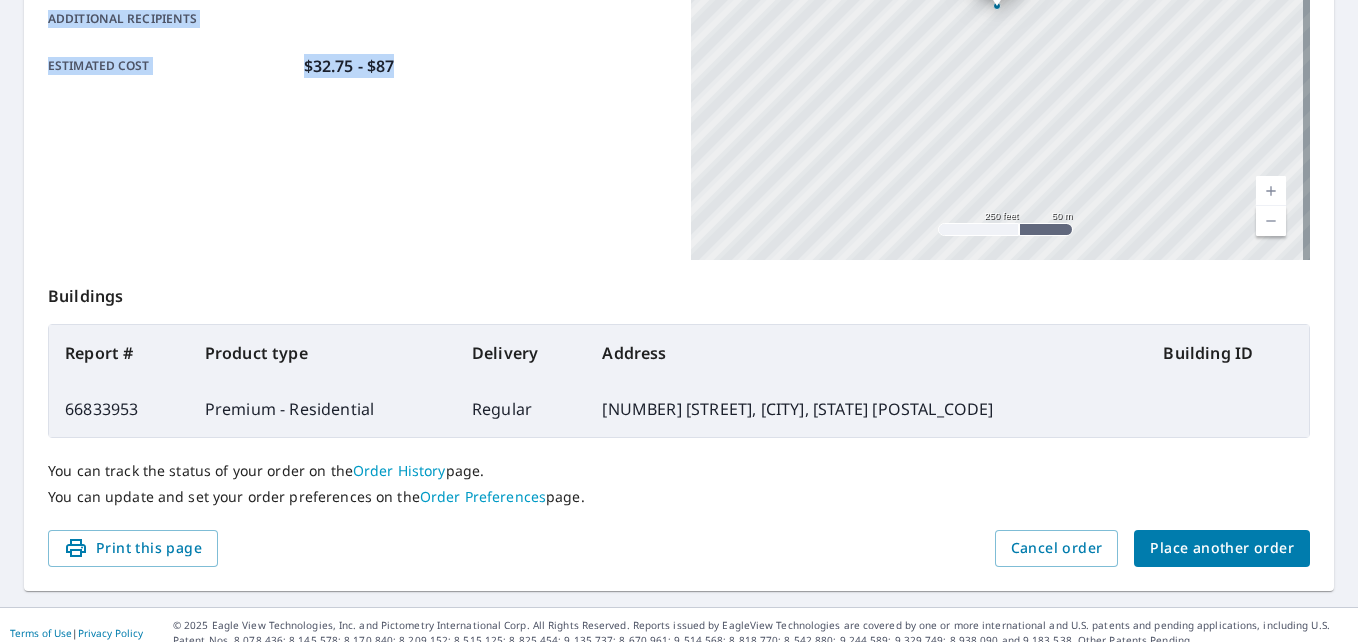 scroll, scrollTop: 521, scrollLeft: 0, axis: vertical 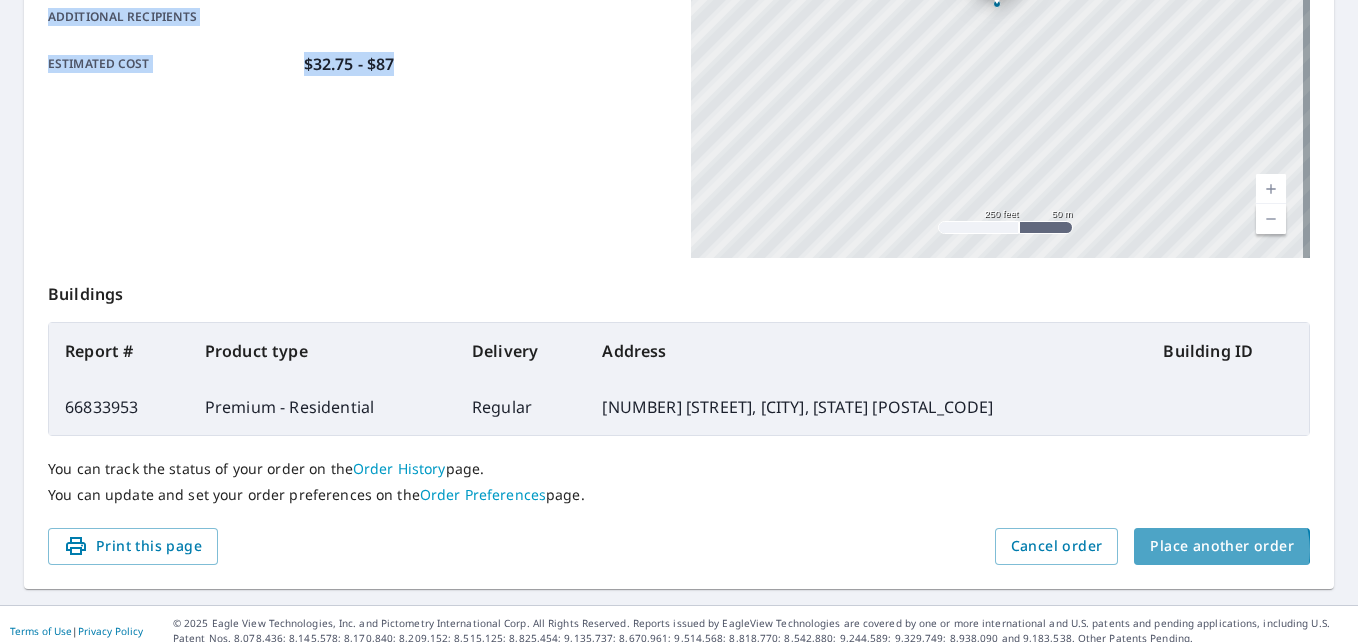 click on "Place another order" at bounding box center (1222, 546) 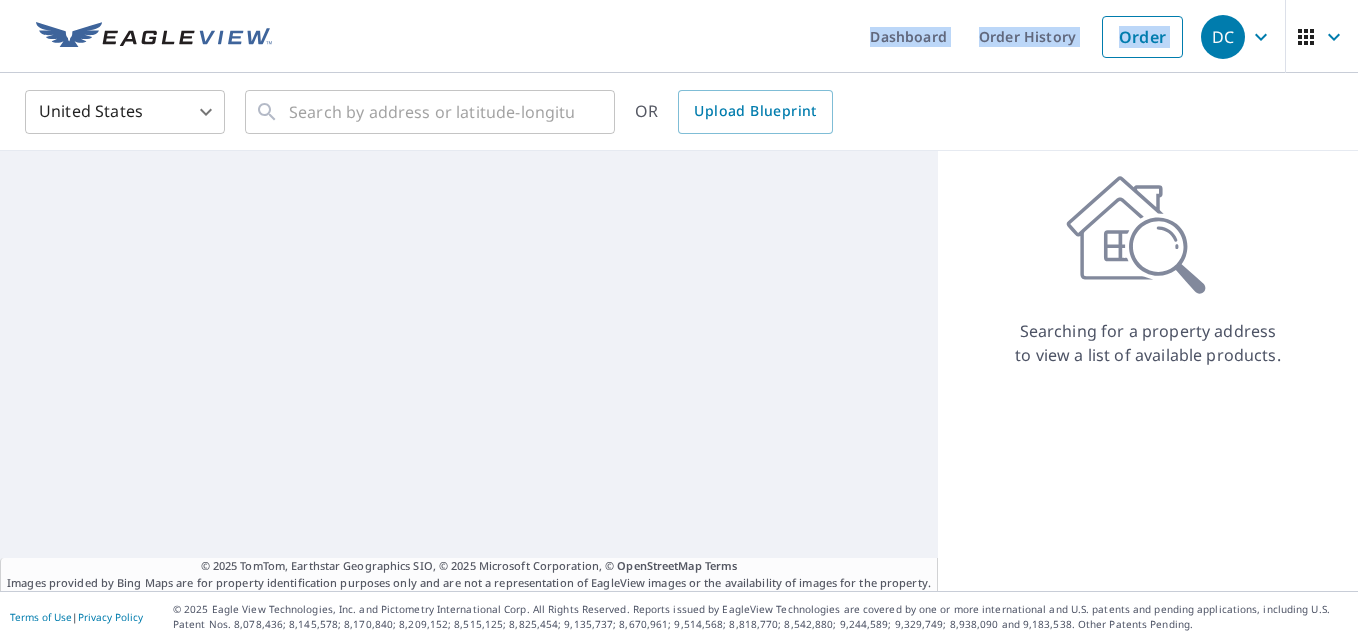 scroll, scrollTop: 0, scrollLeft: 0, axis: both 